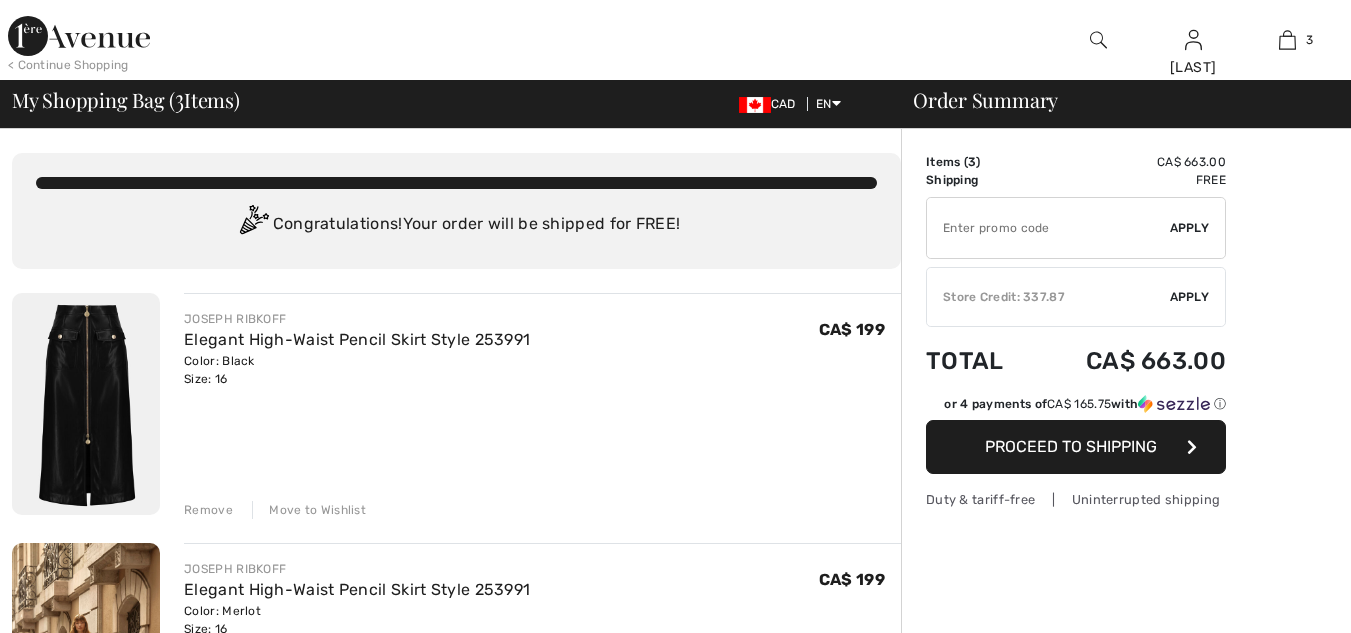 scroll, scrollTop: 0, scrollLeft: 0, axis: both 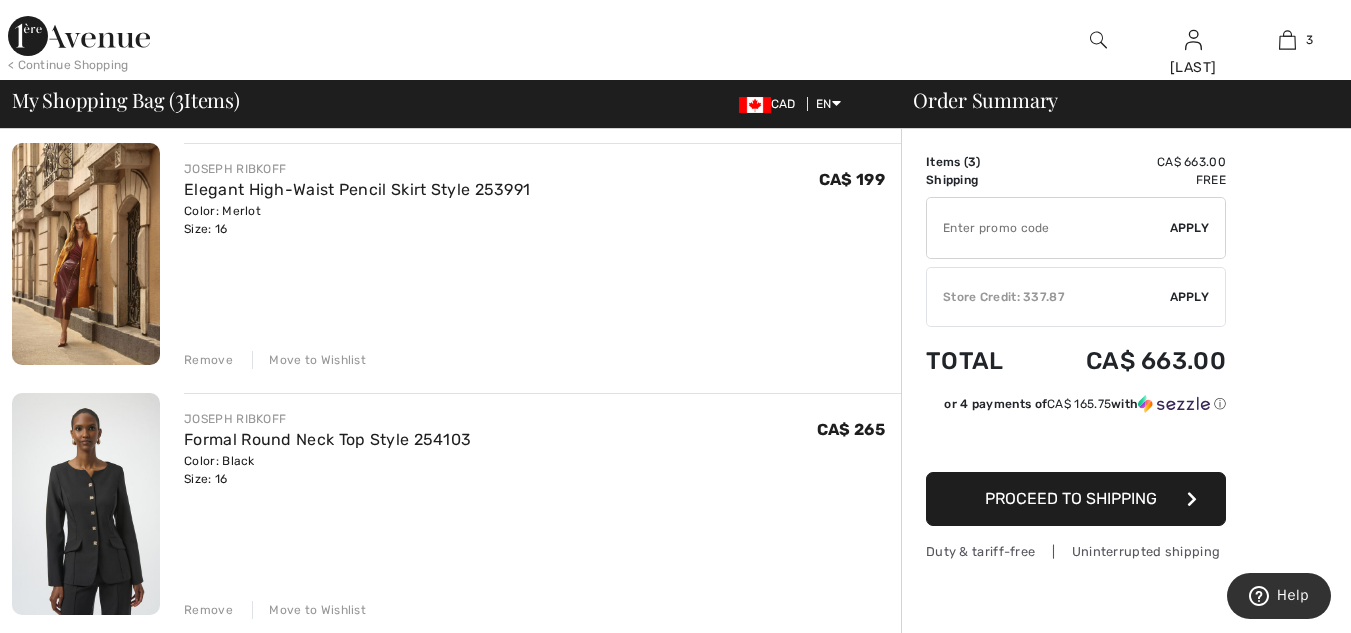 click on "Remove" at bounding box center (208, 360) 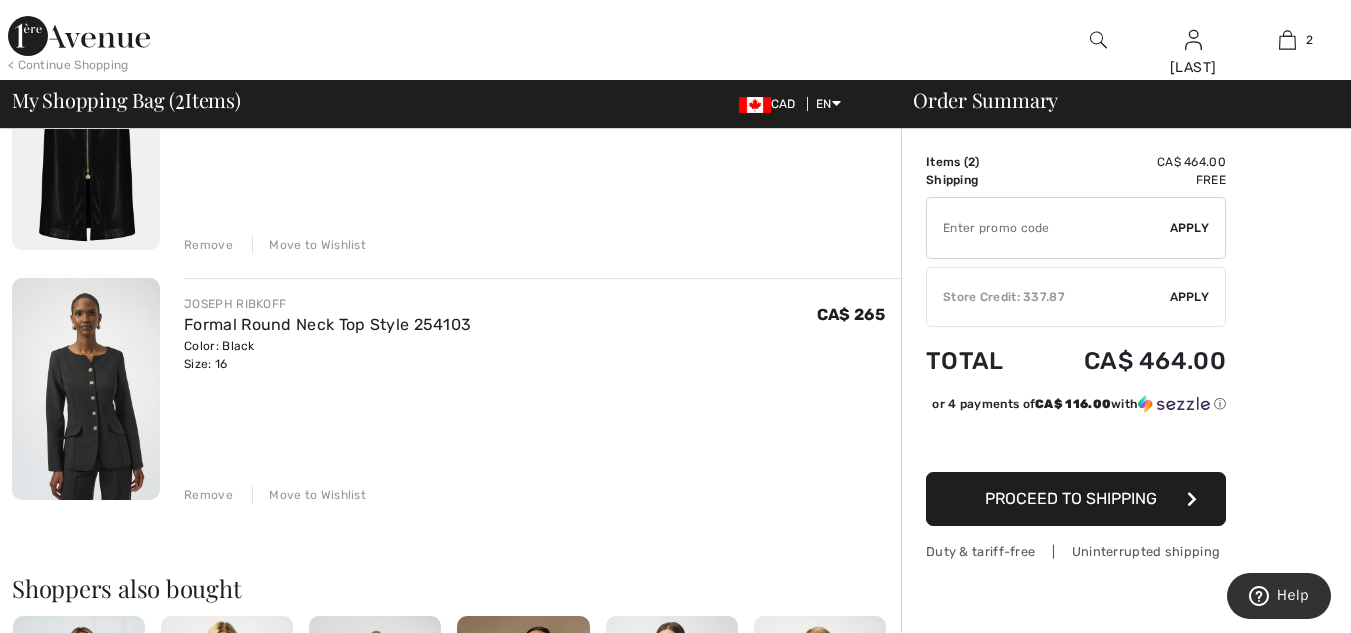 scroll, scrollTop: 300, scrollLeft: 0, axis: vertical 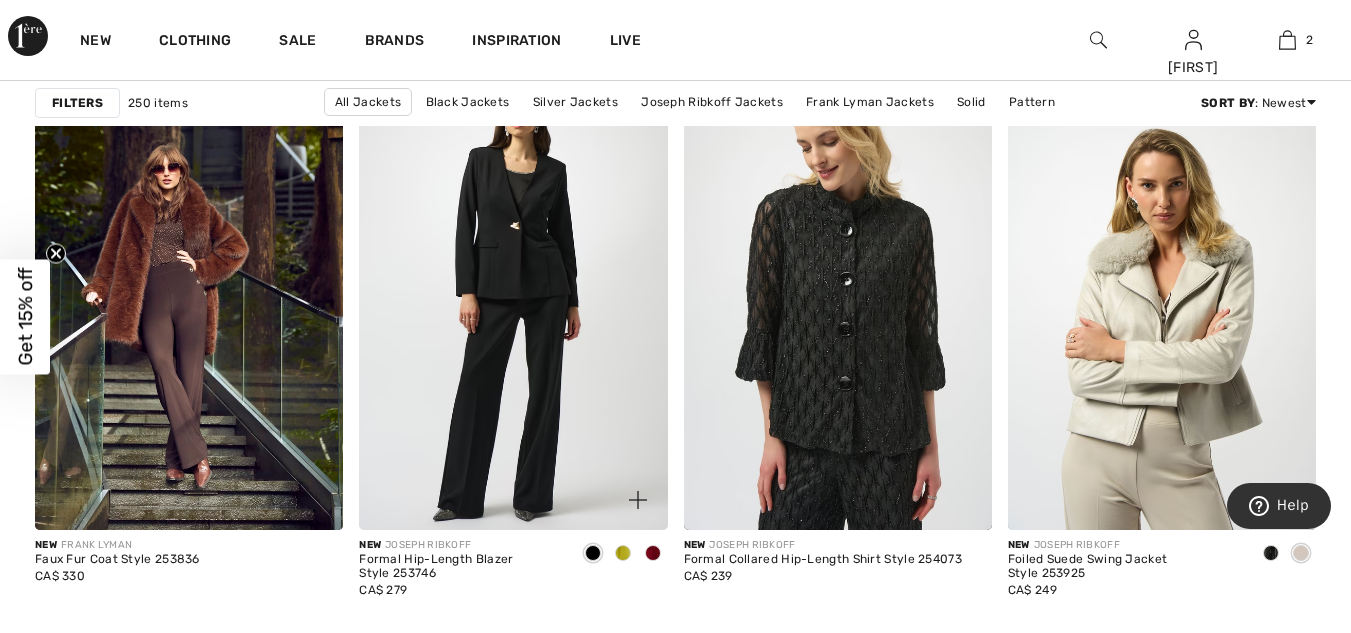 click at bounding box center (513, 299) 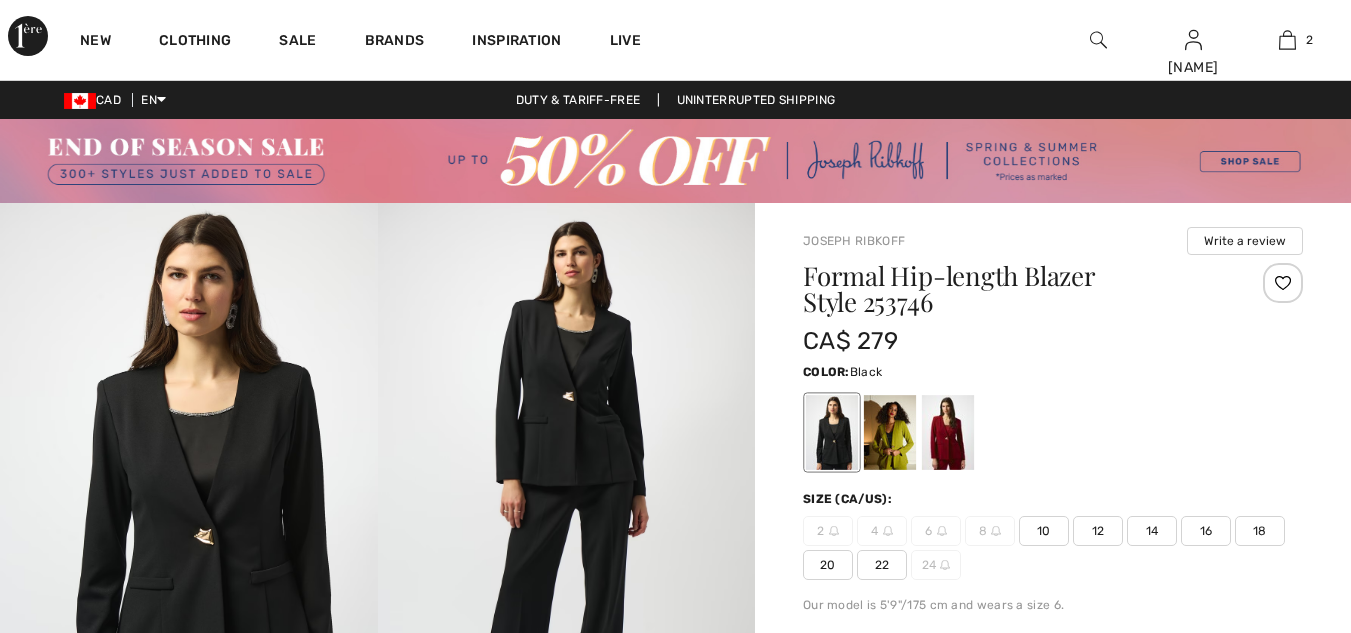 scroll, scrollTop: 0, scrollLeft: 0, axis: both 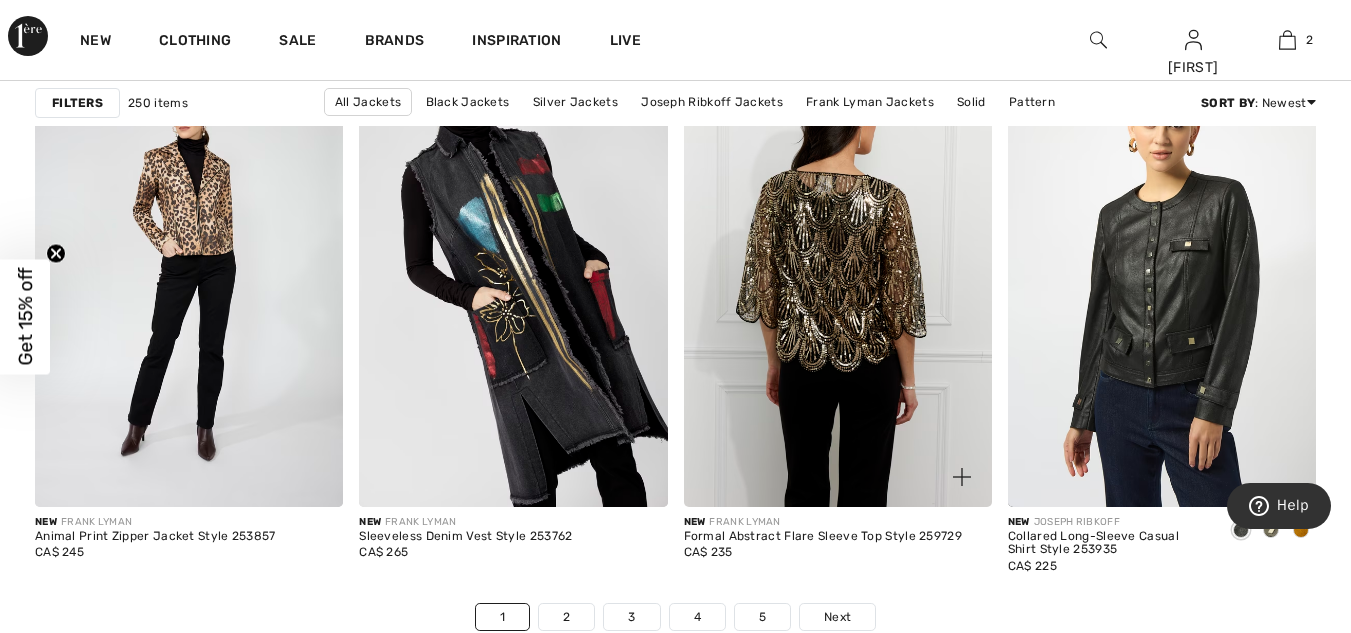 click at bounding box center [838, 275] 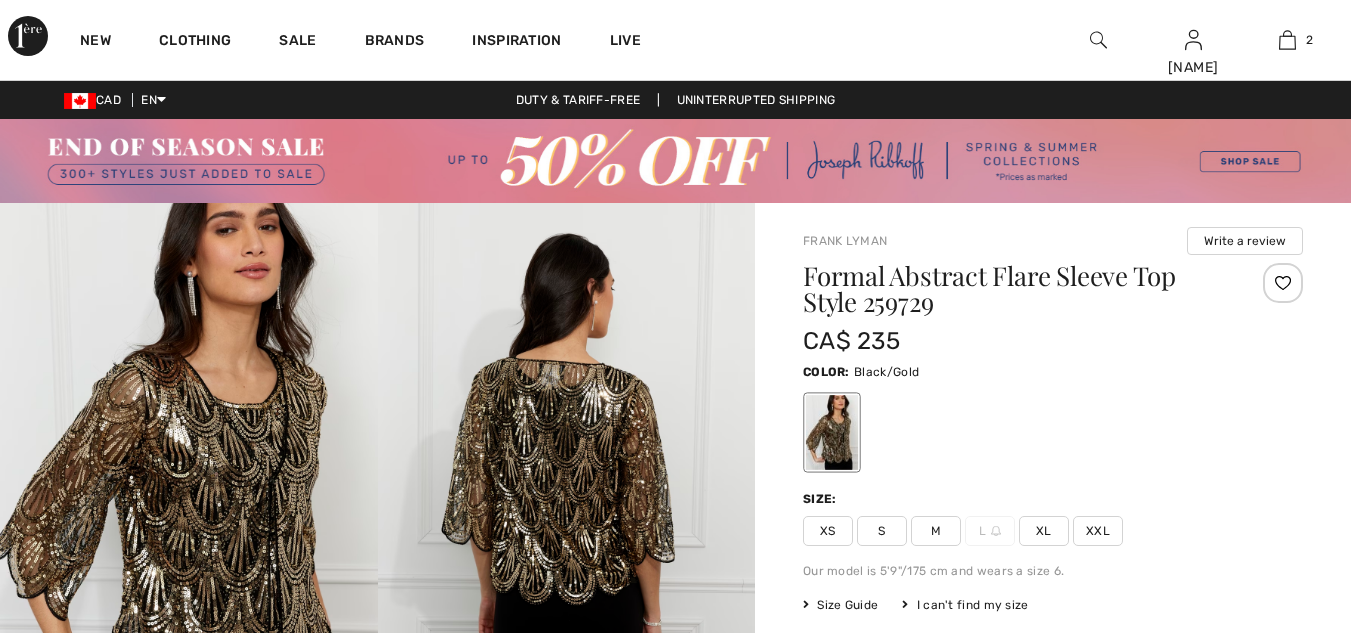 scroll, scrollTop: 0, scrollLeft: 0, axis: both 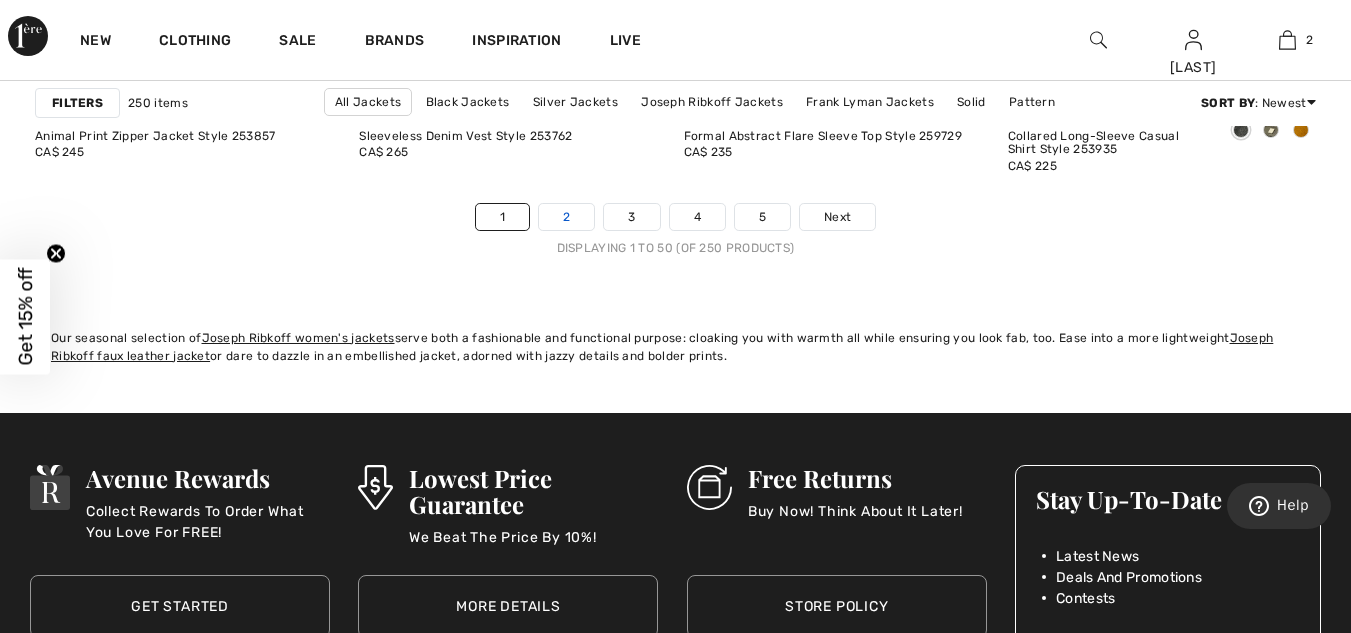 click on "2" at bounding box center [566, 217] 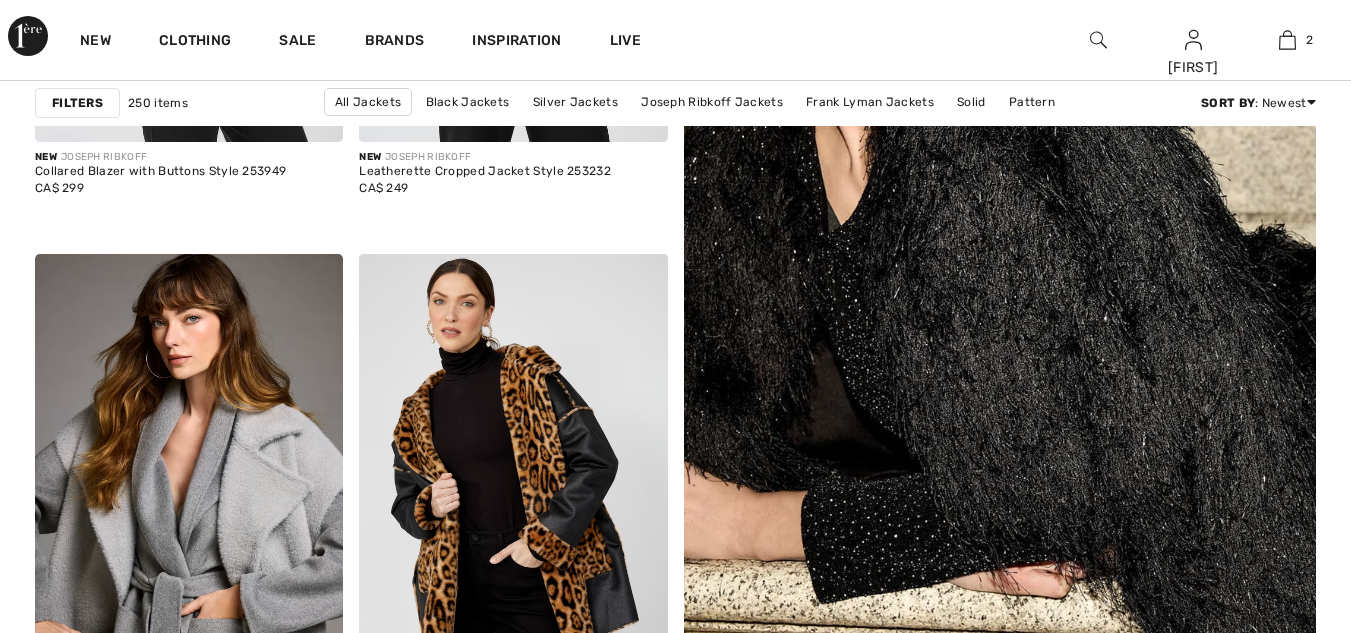 scroll, scrollTop: 0, scrollLeft: 0, axis: both 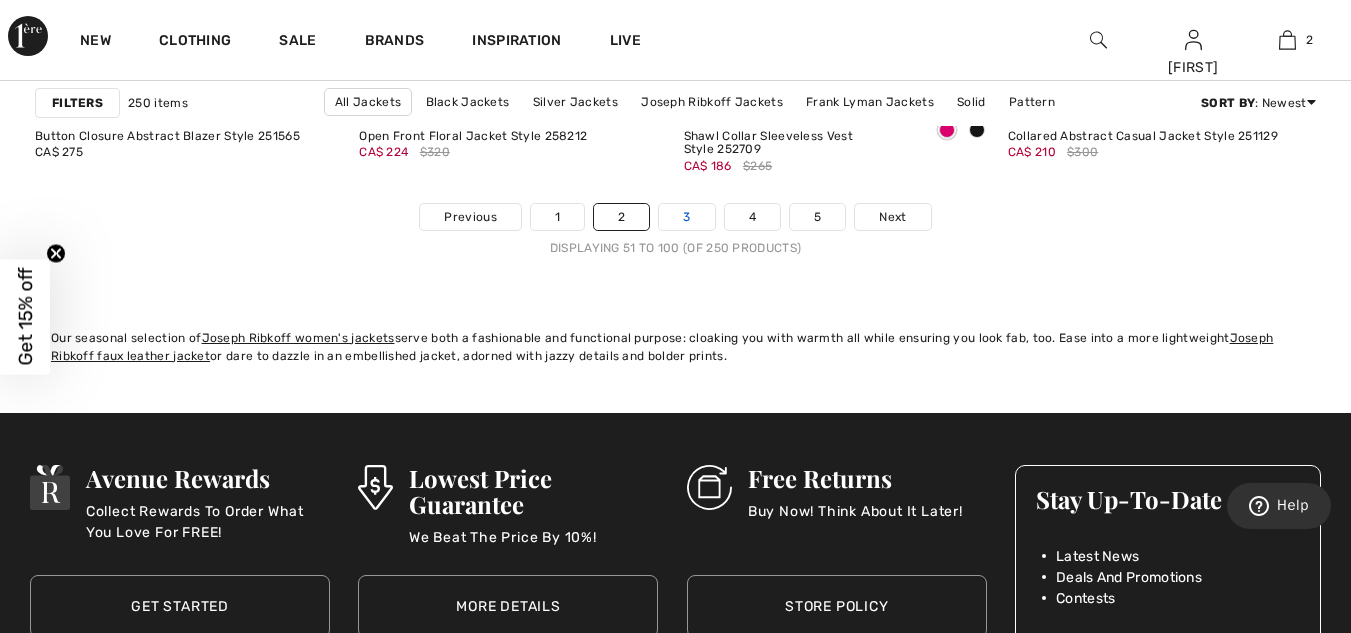 click on "3" at bounding box center (686, 217) 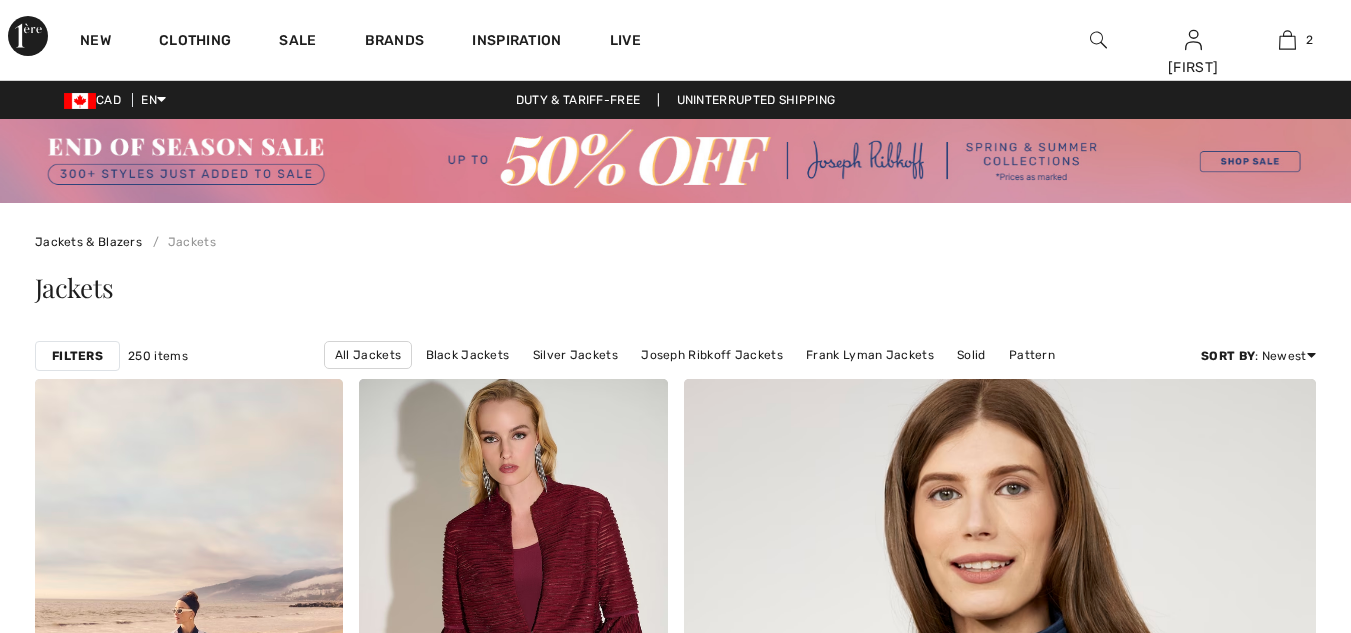 scroll, scrollTop: 1732, scrollLeft: 0, axis: vertical 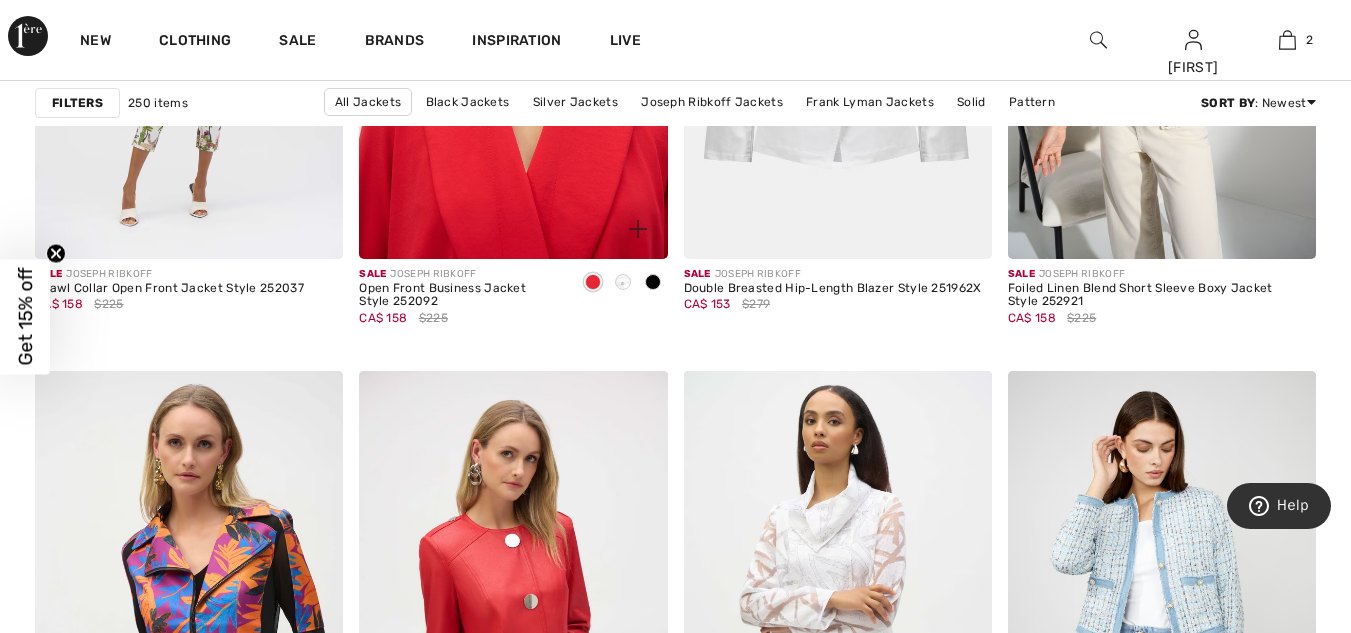 click at bounding box center [513, 27] 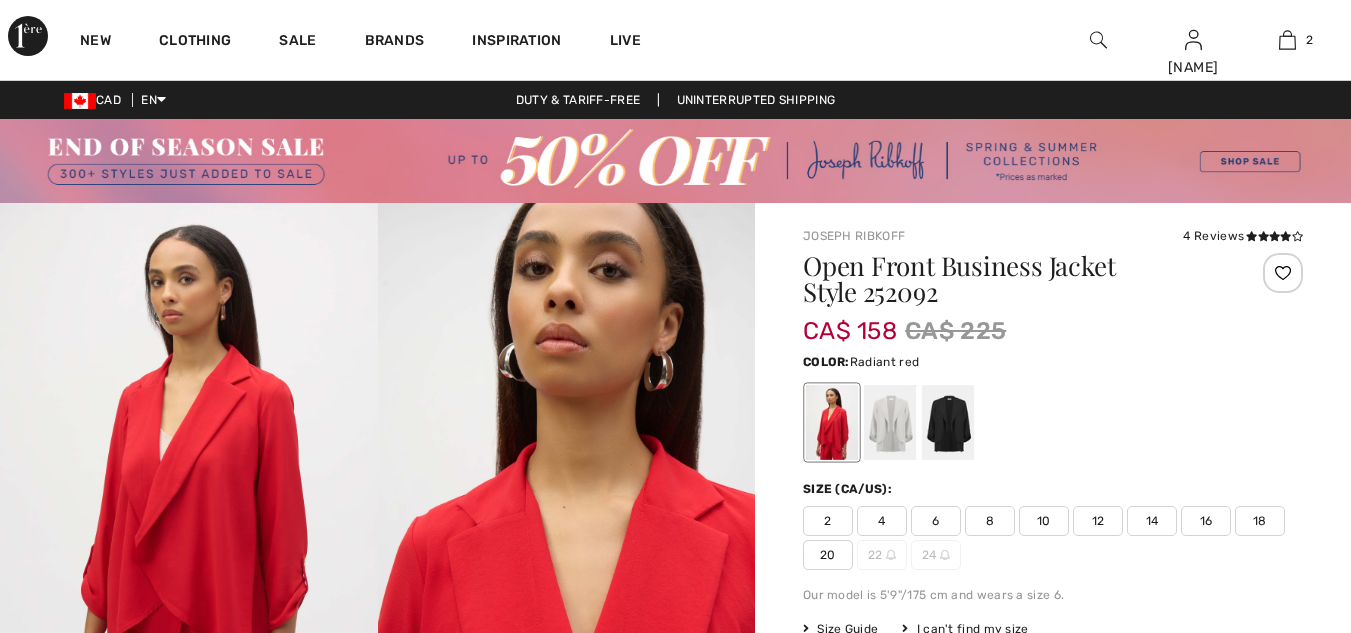 scroll, scrollTop: 0, scrollLeft: 0, axis: both 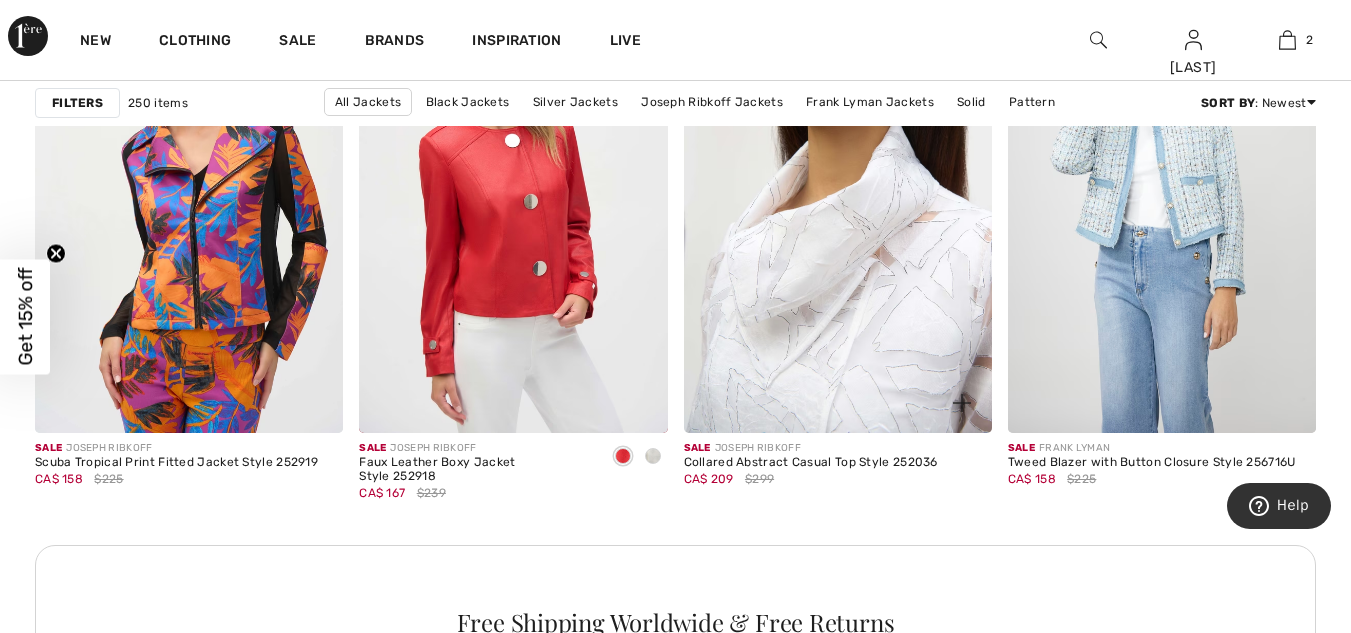 click at bounding box center [838, 202] 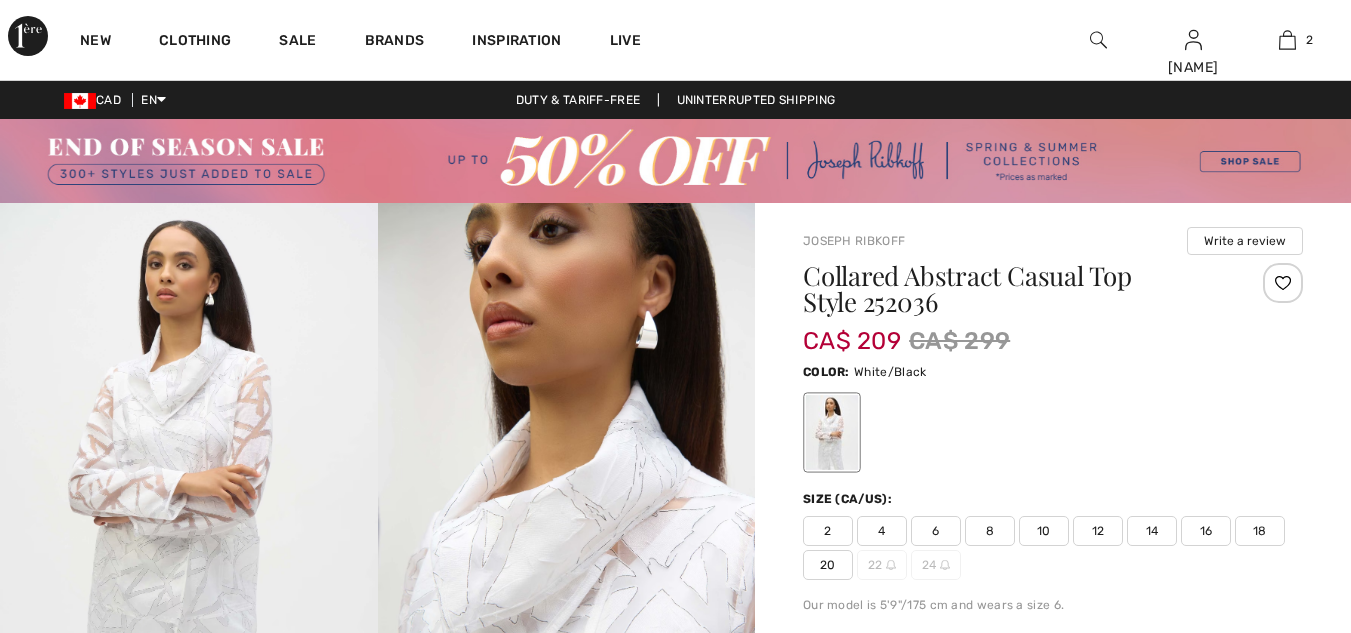 scroll, scrollTop: 0, scrollLeft: 0, axis: both 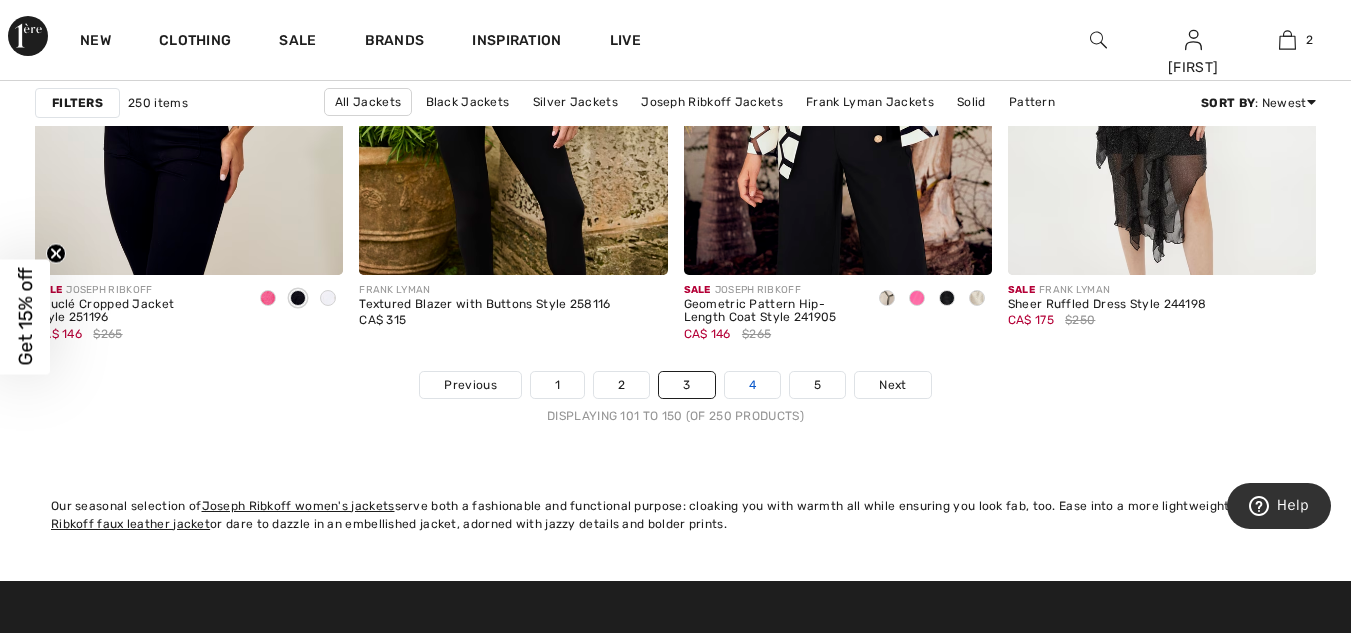 click on "4" at bounding box center [752, 385] 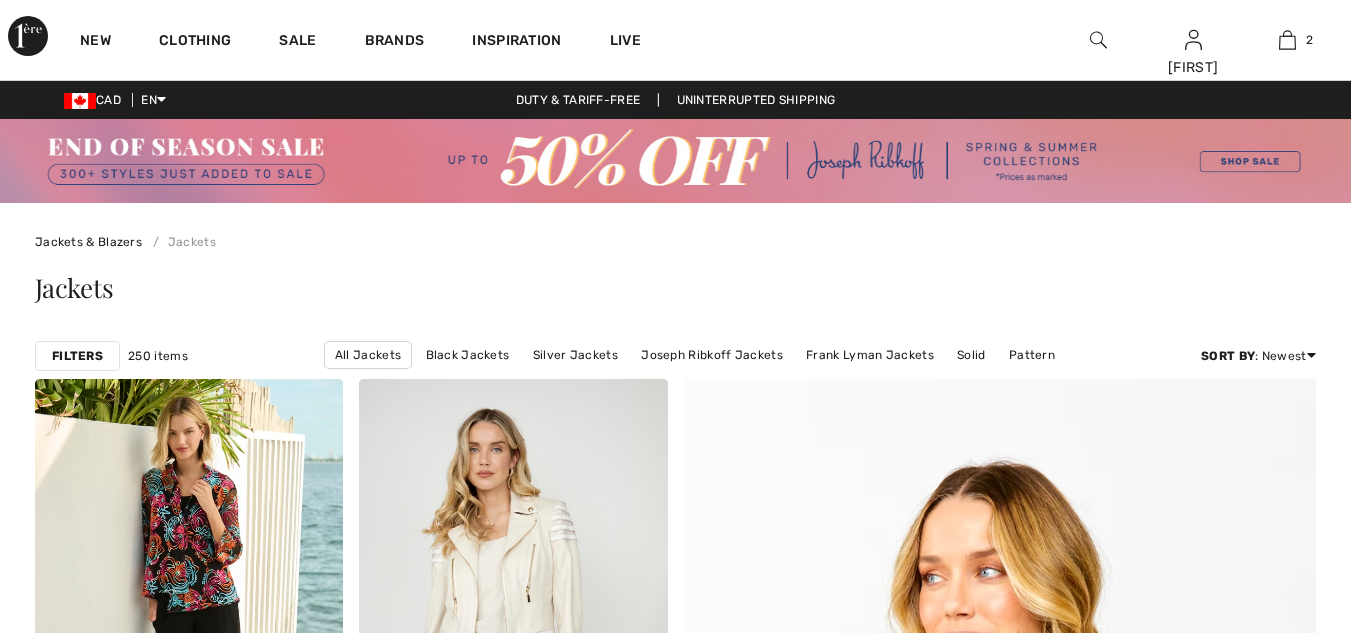 scroll, scrollTop: 0, scrollLeft: 0, axis: both 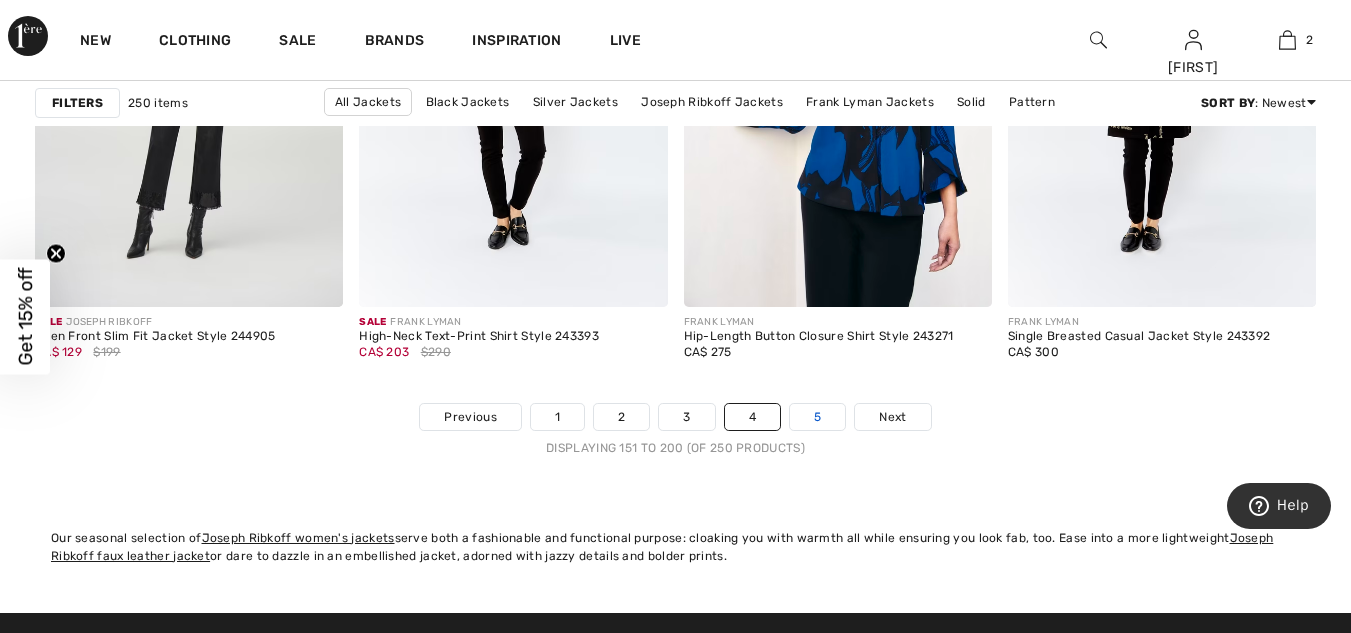 click on "5" at bounding box center (817, 417) 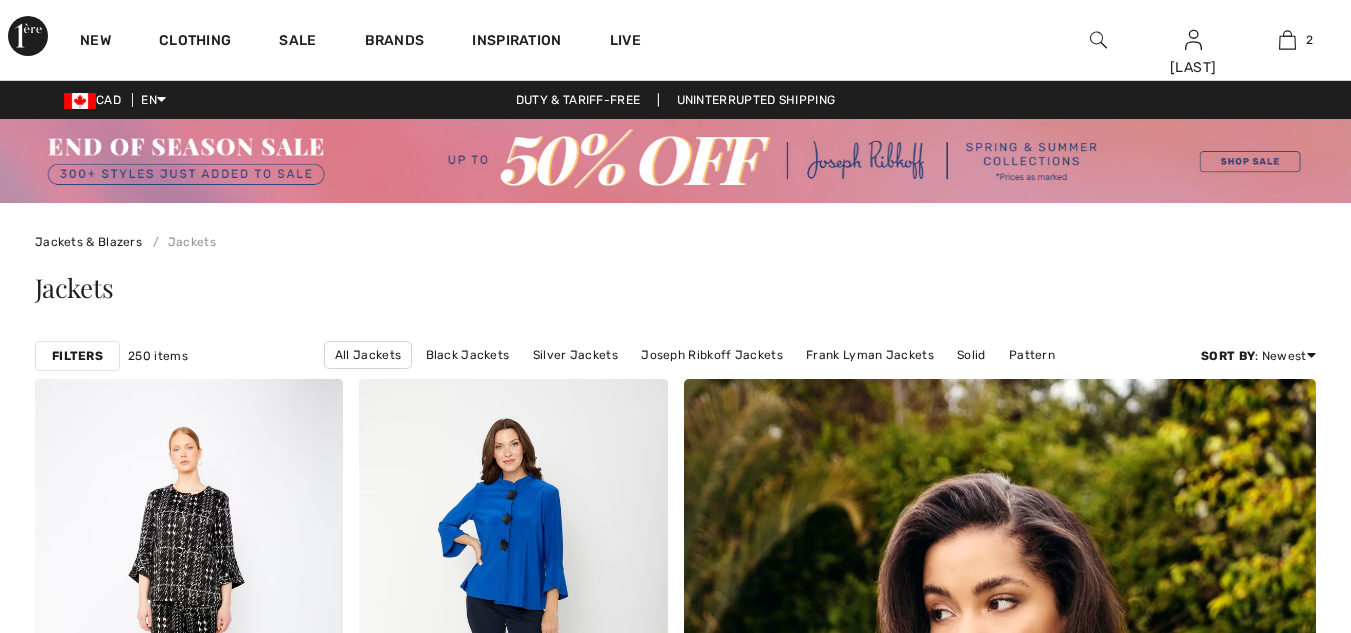 scroll, scrollTop: 0, scrollLeft: 0, axis: both 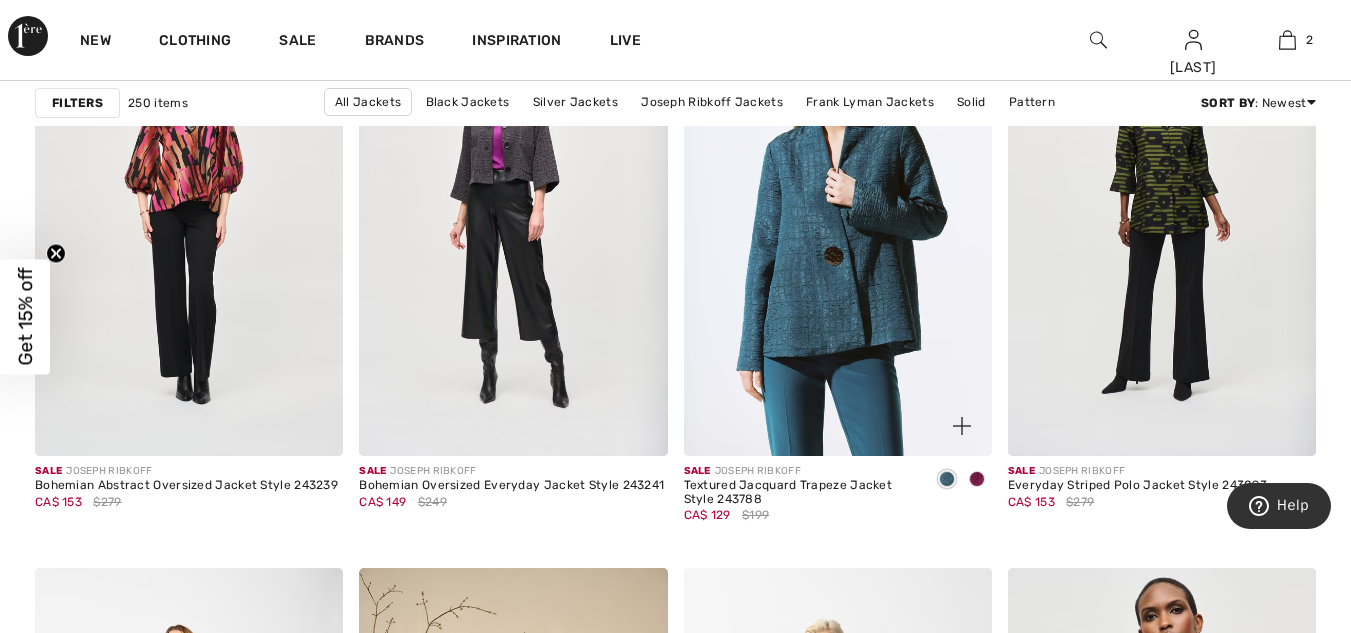 click at bounding box center (838, 224) 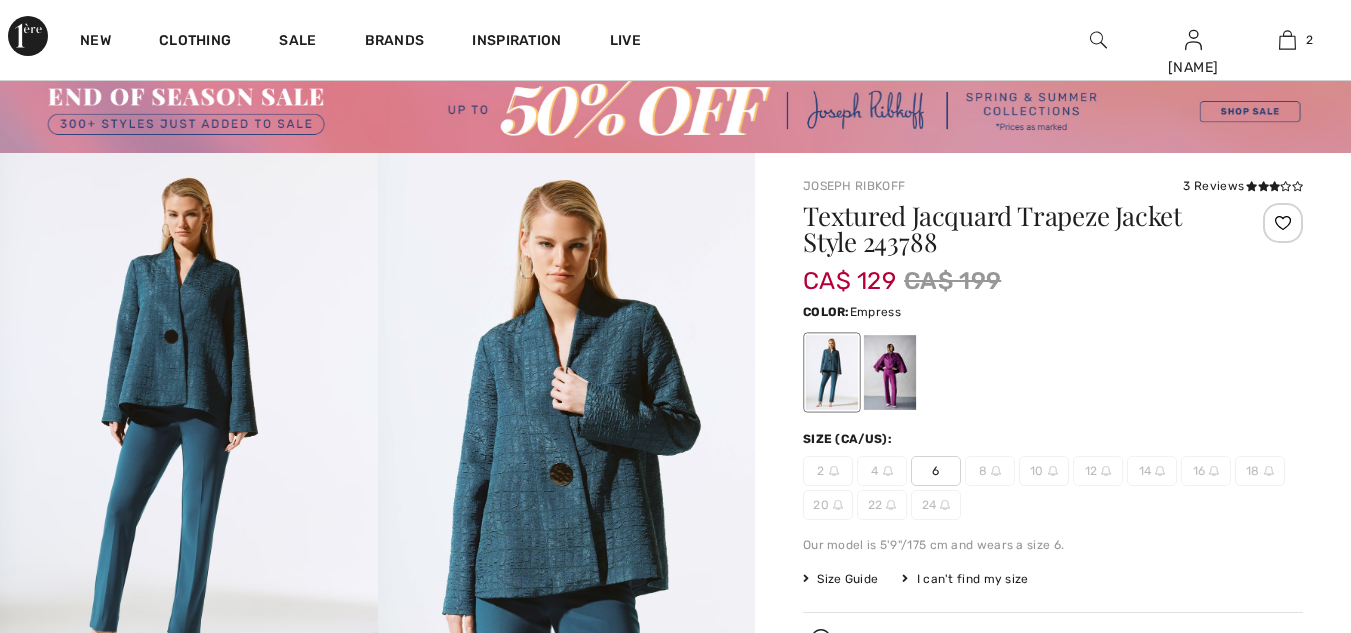 scroll, scrollTop: 100, scrollLeft: 0, axis: vertical 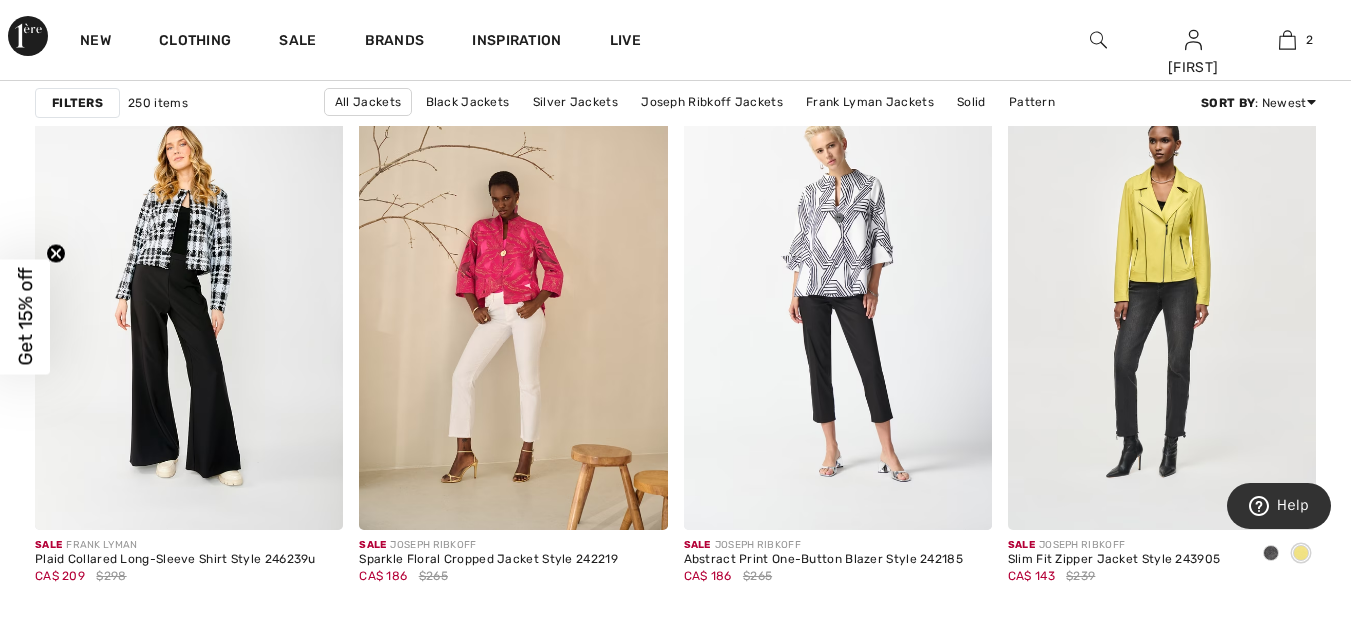 click at bounding box center [1162, 299] 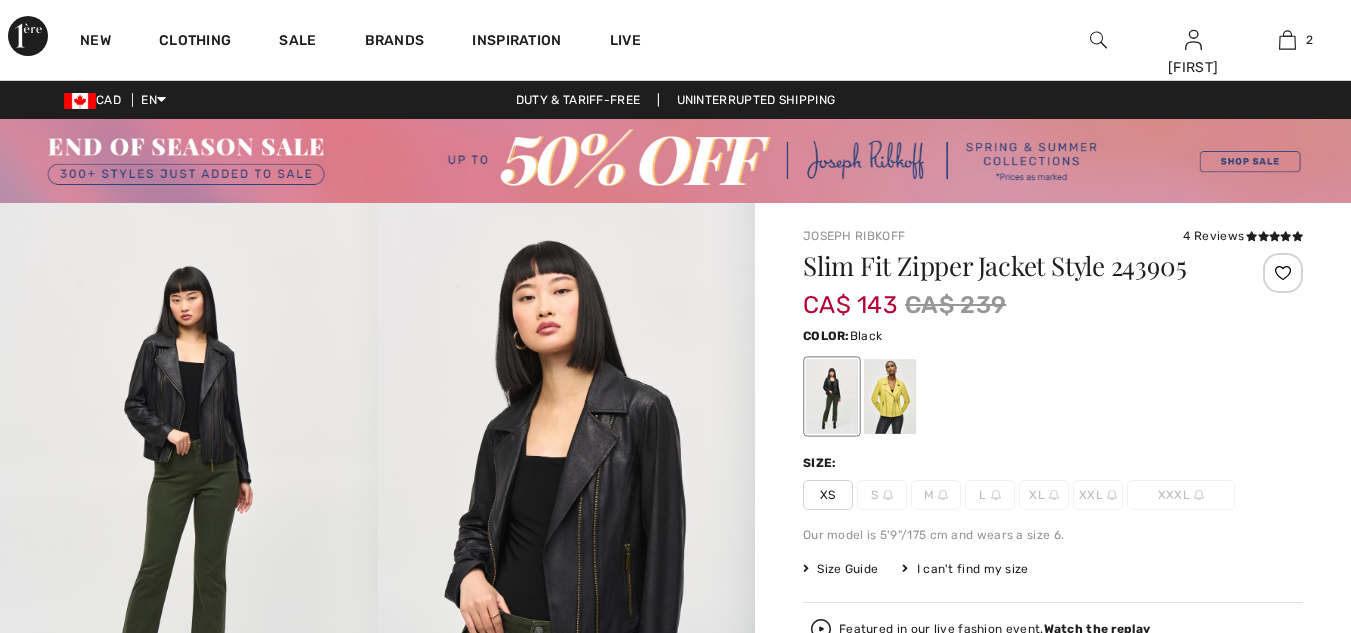scroll, scrollTop: 0, scrollLeft: 0, axis: both 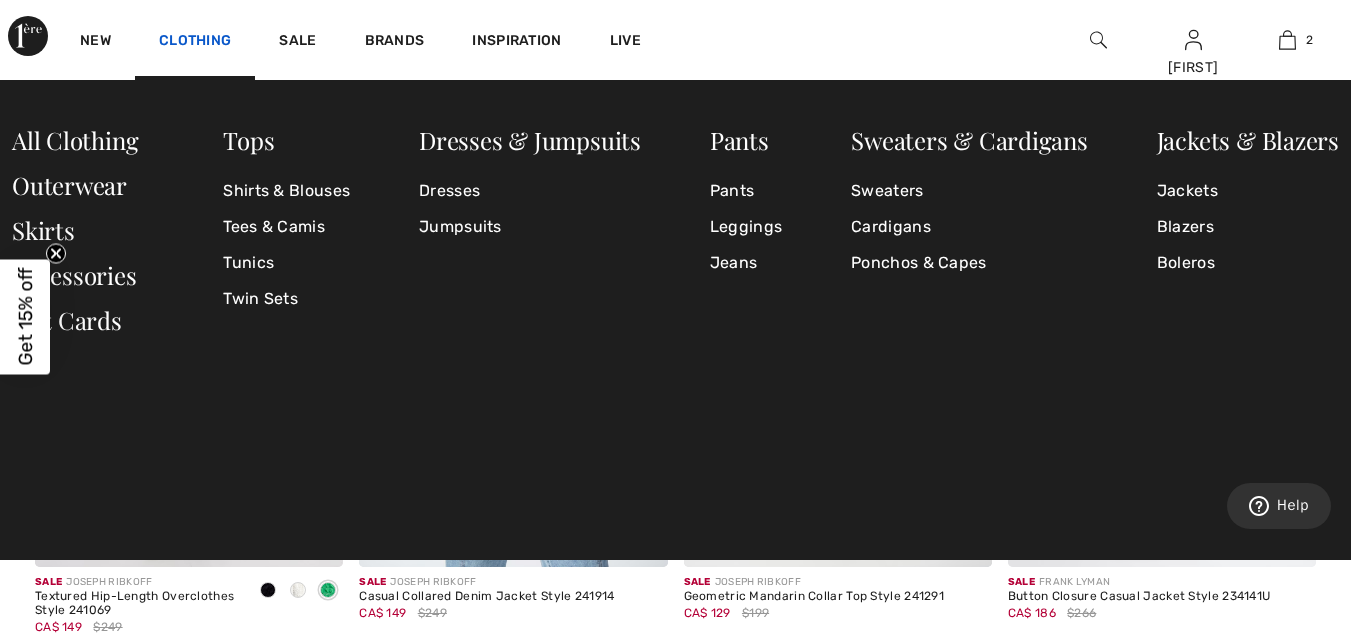 click on "Clothing" at bounding box center [195, 42] 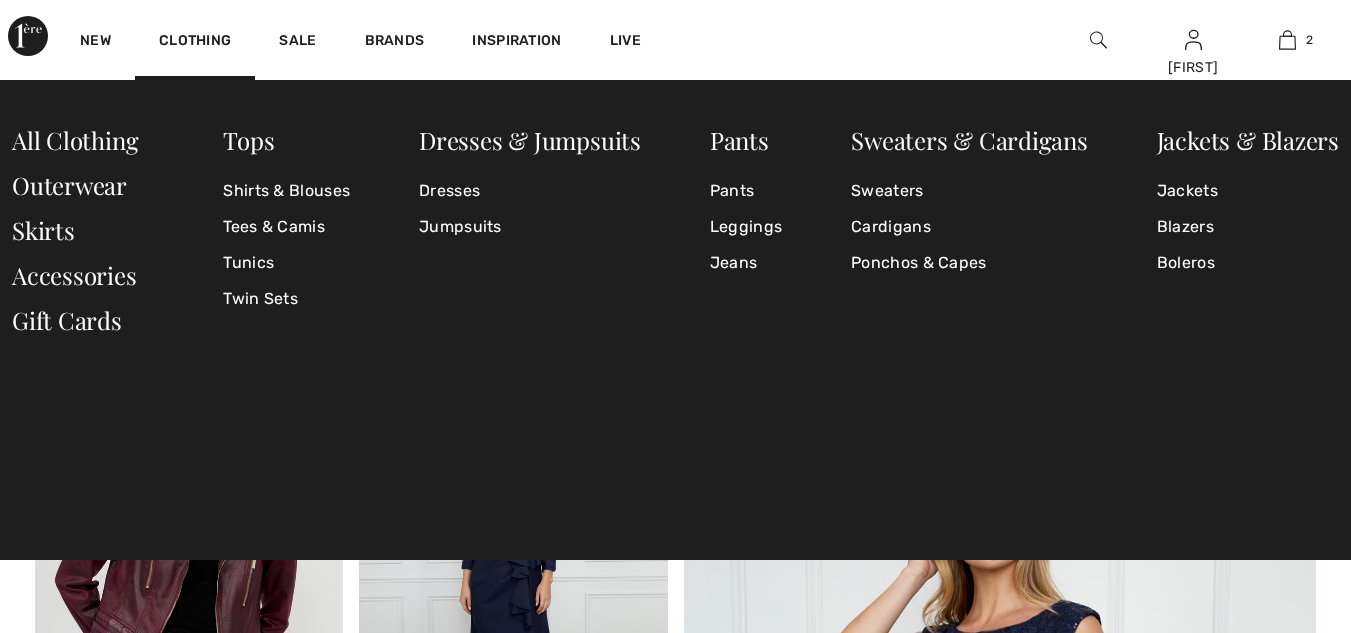 scroll, scrollTop: 0, scrollLeft: 0, axis: both 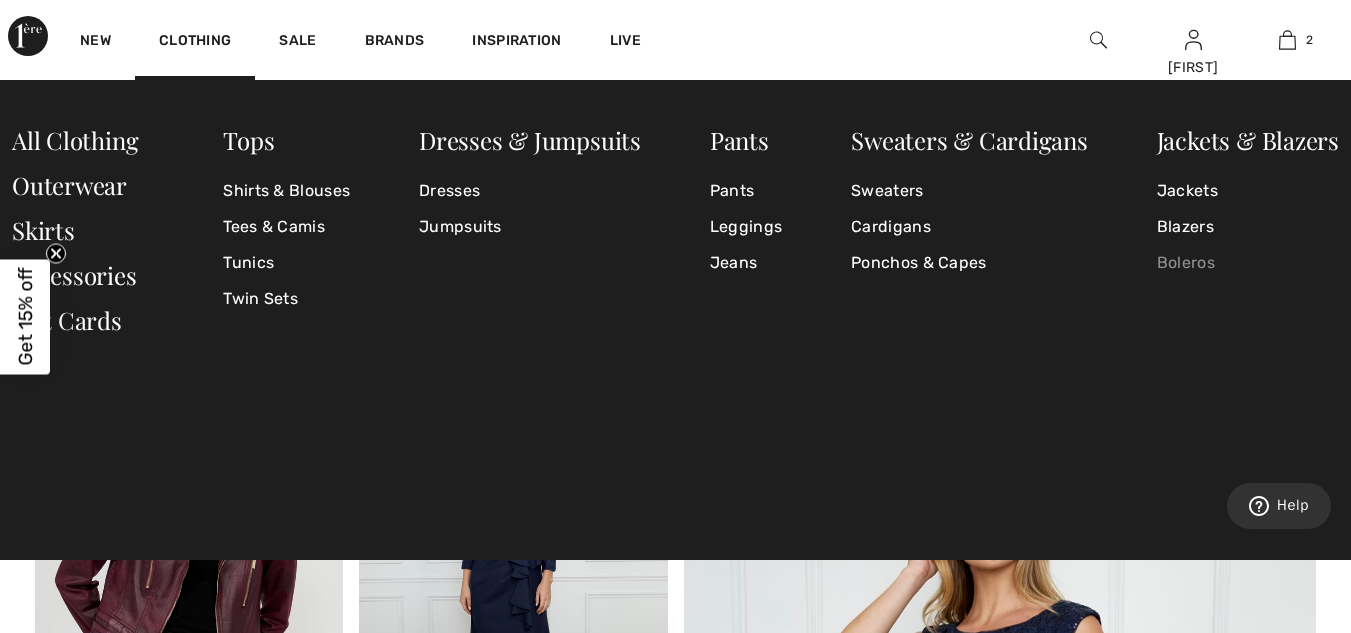 click on "Boleros" at bounding box center [1248, 263] 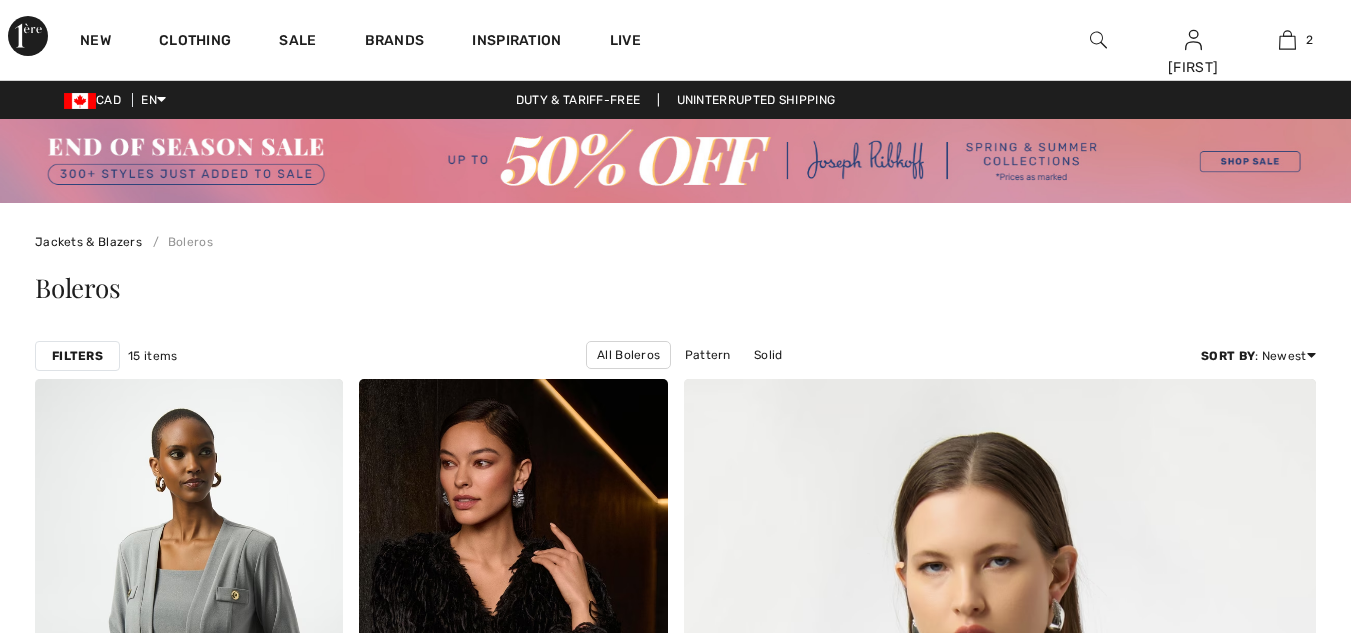 scroll, scrollTop: 0, scrollLeft: 0, axis: both 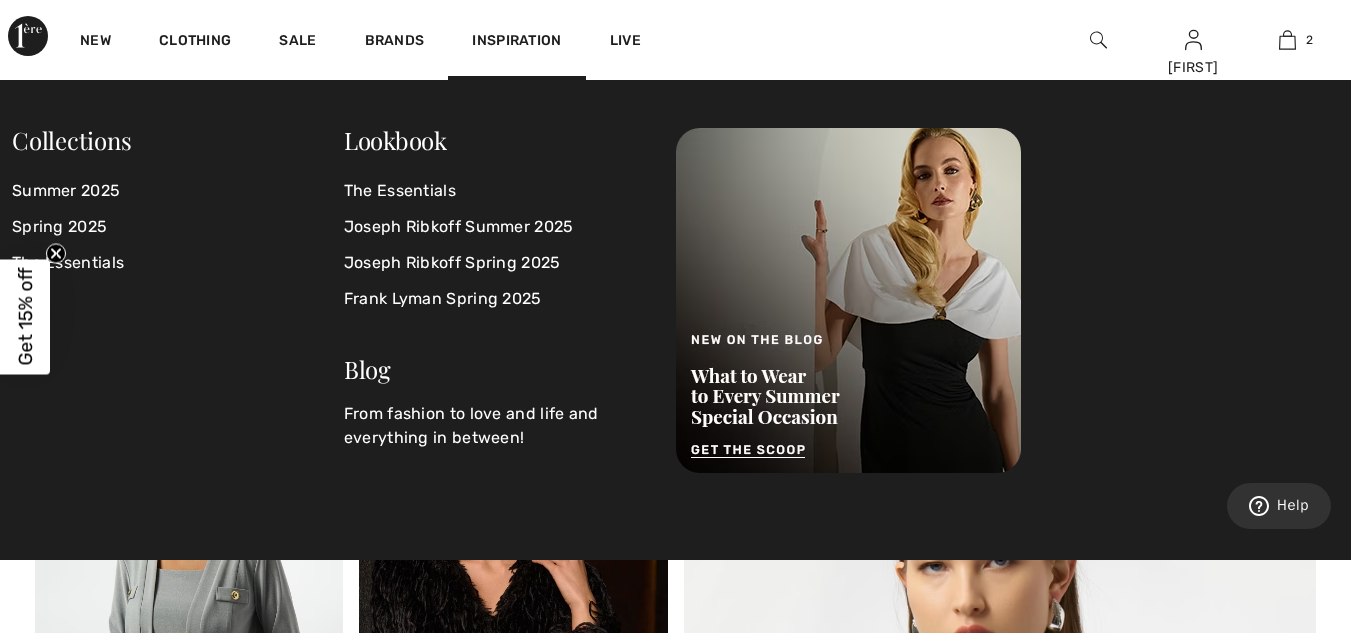 click on "Inspiration" at bounding box center [516, 42] 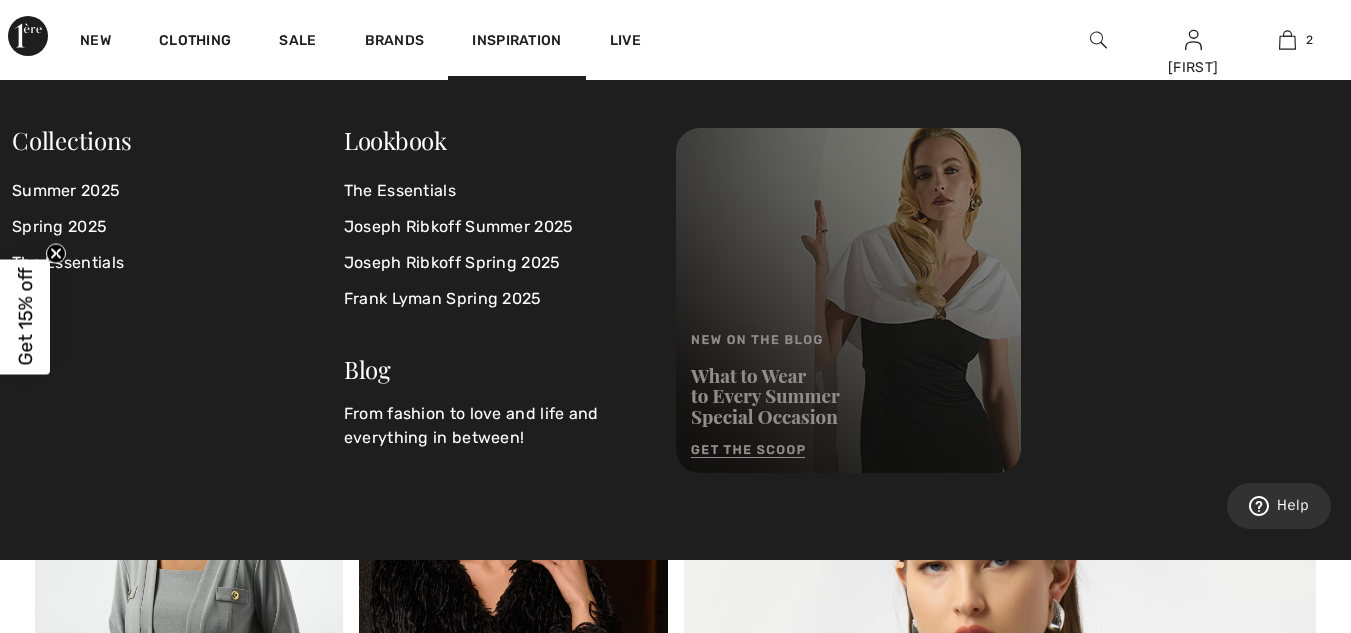 click at bounding box center (848, 300) 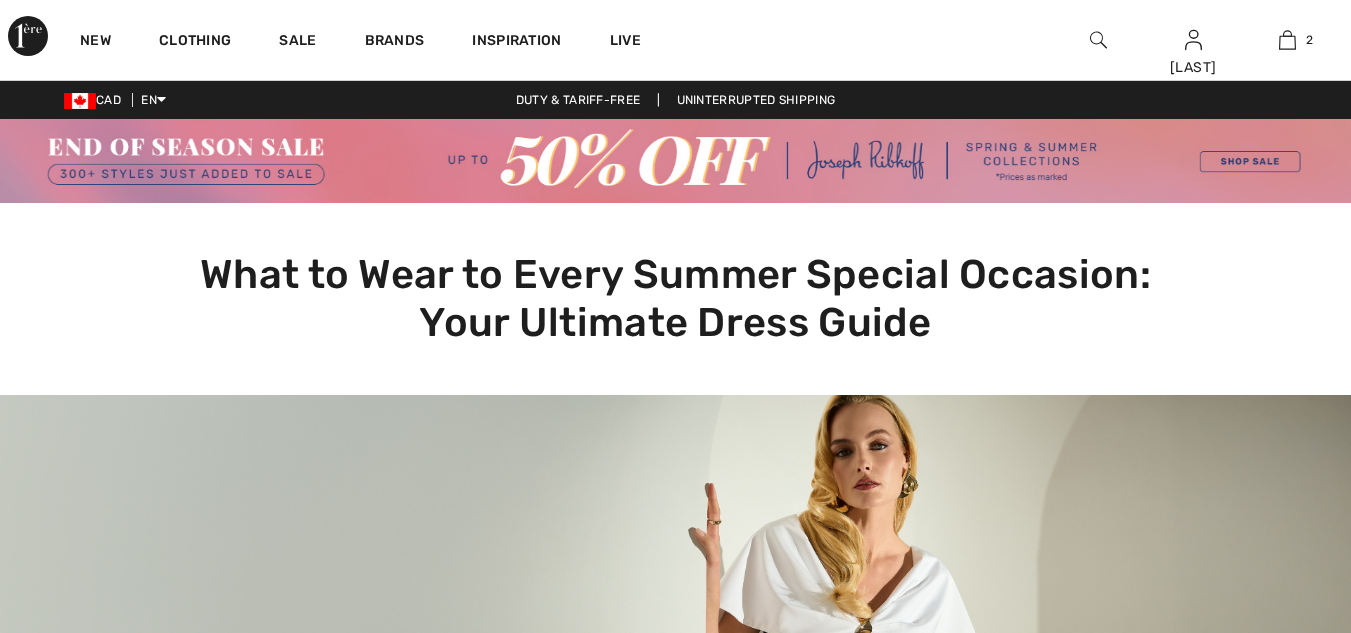 scroll, scrollTop: 0, scrollLeft: 0, axis: both 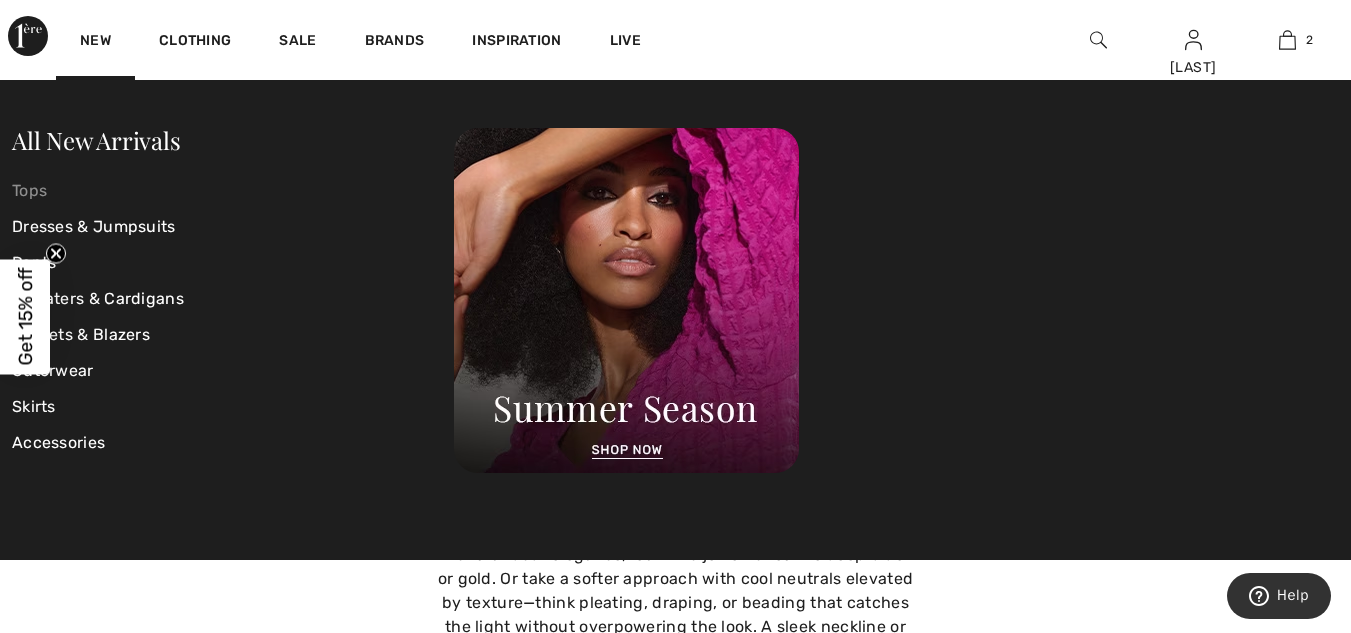 click on "Tops" at bounding box center [233, 191] 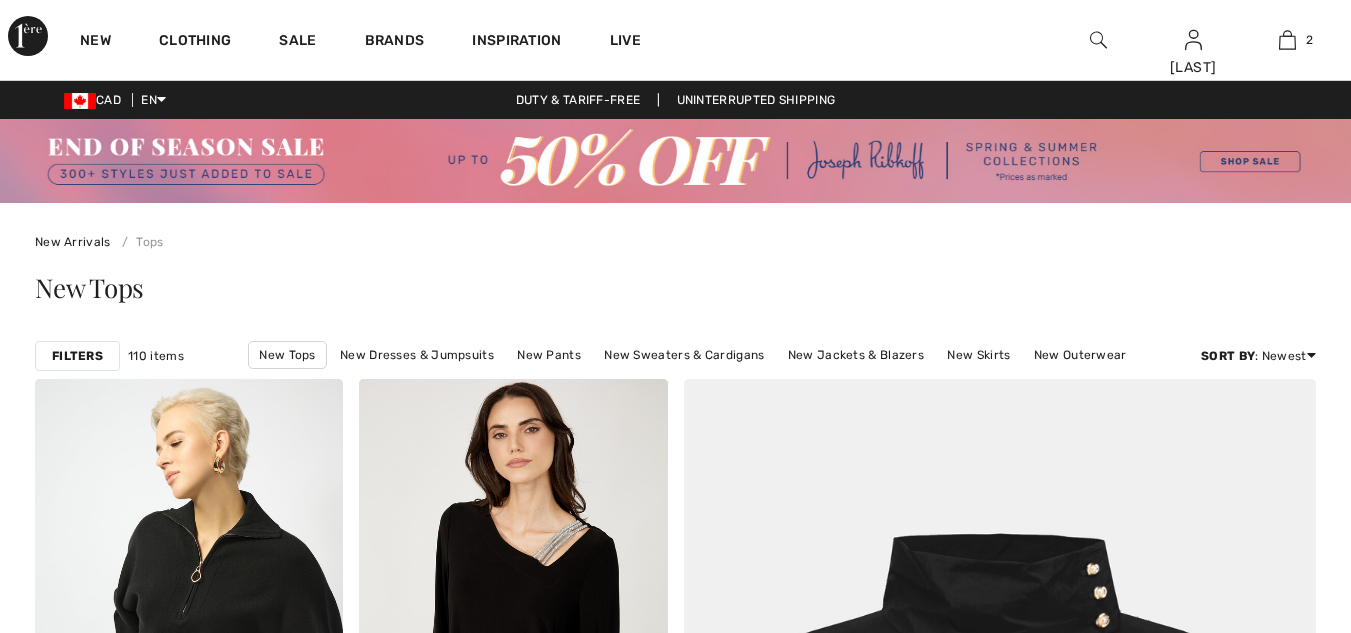 scroll, scrollTop: 0, scrollLeft: 0, axis: both 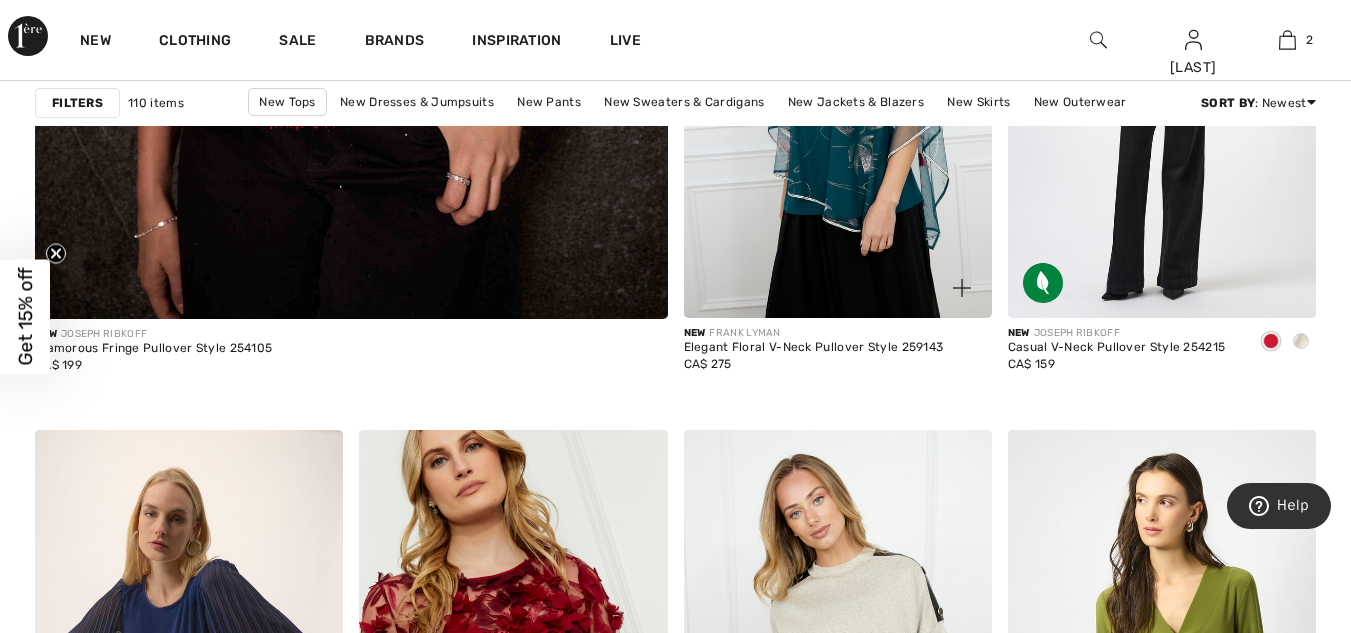 click at bounding box center (838, 87) 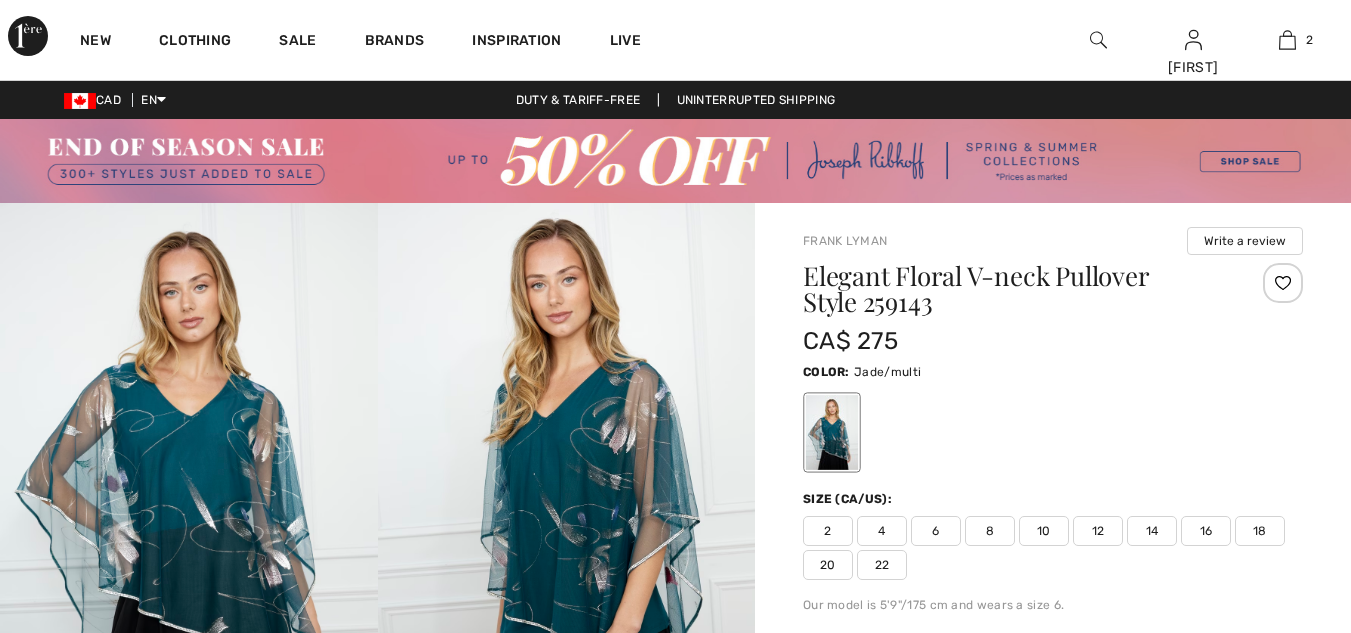 scroll, scrollTop: 0, scrollLeft: 0, axis: both 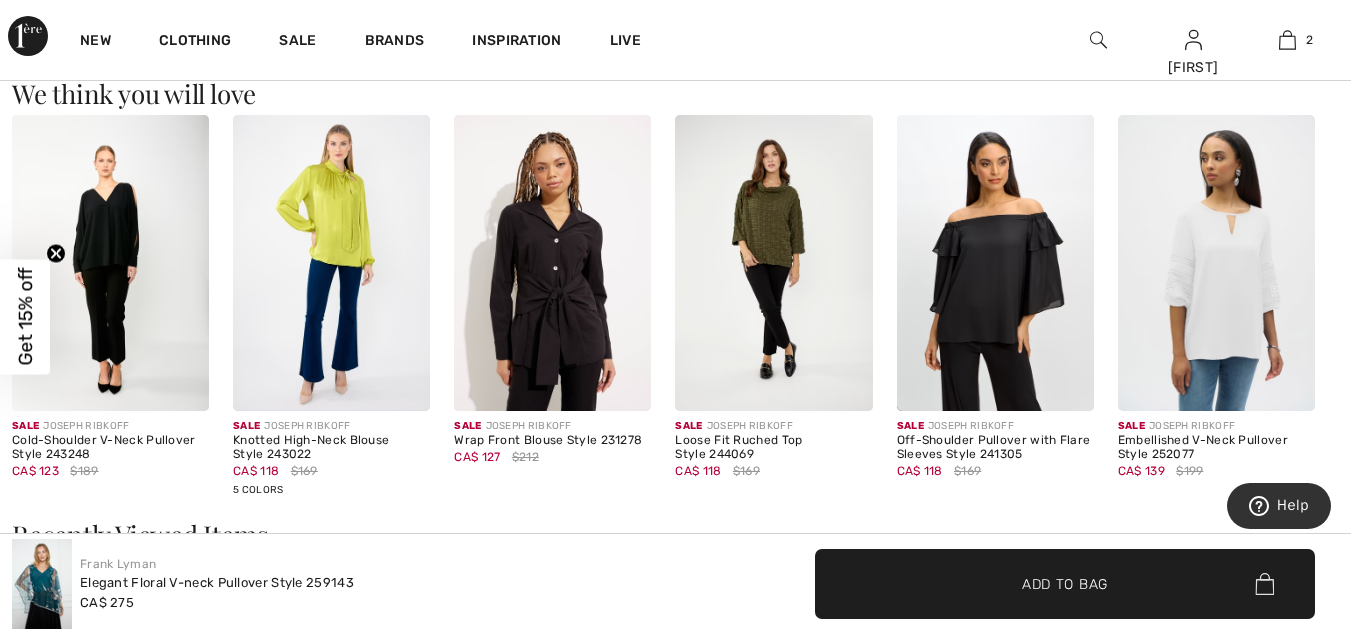 click at bounding box center [995, 263] 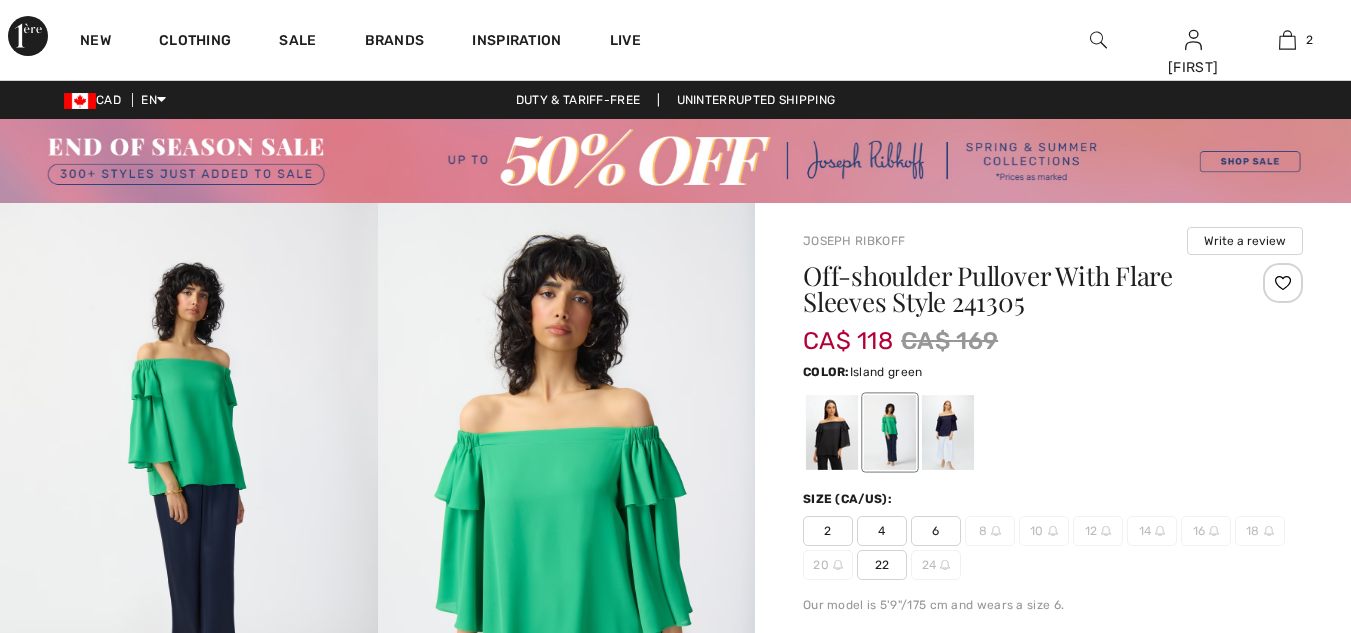 scroll, scrollTop: 0, scrollLeft: 0, axis: both 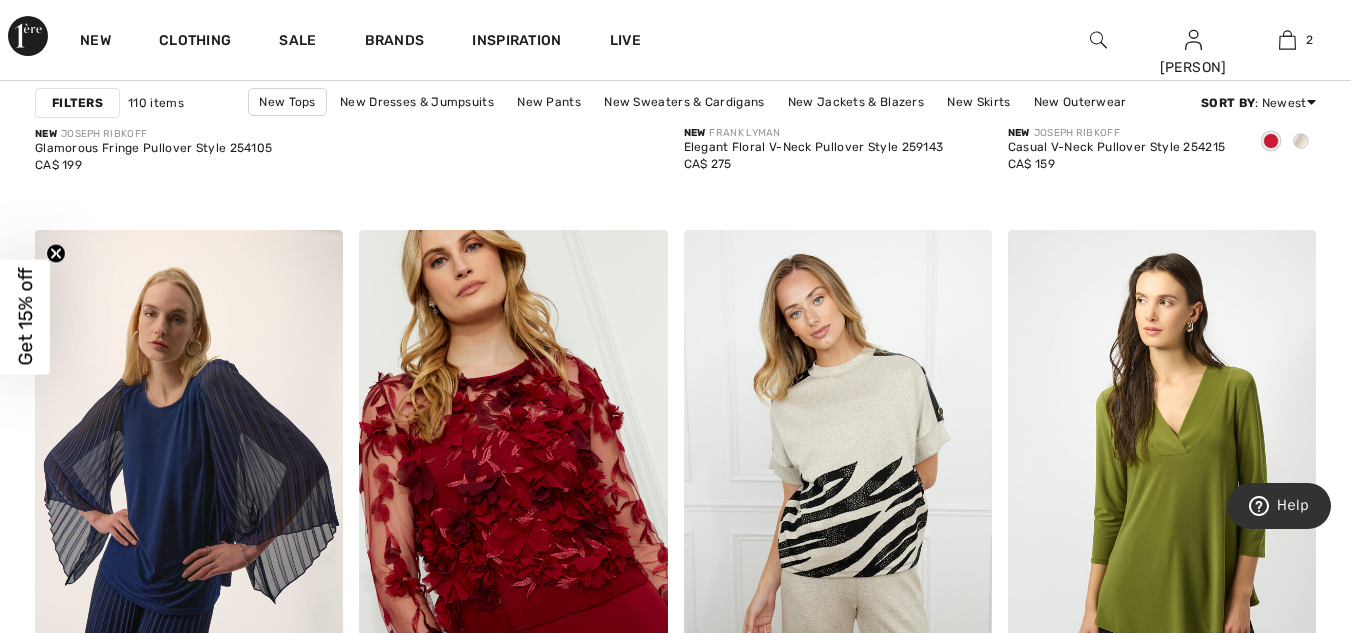 click on "New
Clothing
Sale
Brands
Inspiration
Live
[PERSON]
Hi, [PERSON]!   235 Reward points CA$ 338 = Credit
My Info
Orders
My Addresses
Wishlist
My Closet
Payment Methods
Logout
2
Added to Bag
Joseph Ribkoff Elegant High-waist Pencil Skirt Style 253991
CA$ 199
Color: Black Size: 16
Elegant High-Waist Pencil Skirt Style 253991 Color: Black Size: 16
CA$ 199
Added to Bag" at bounding box center [675, 40] 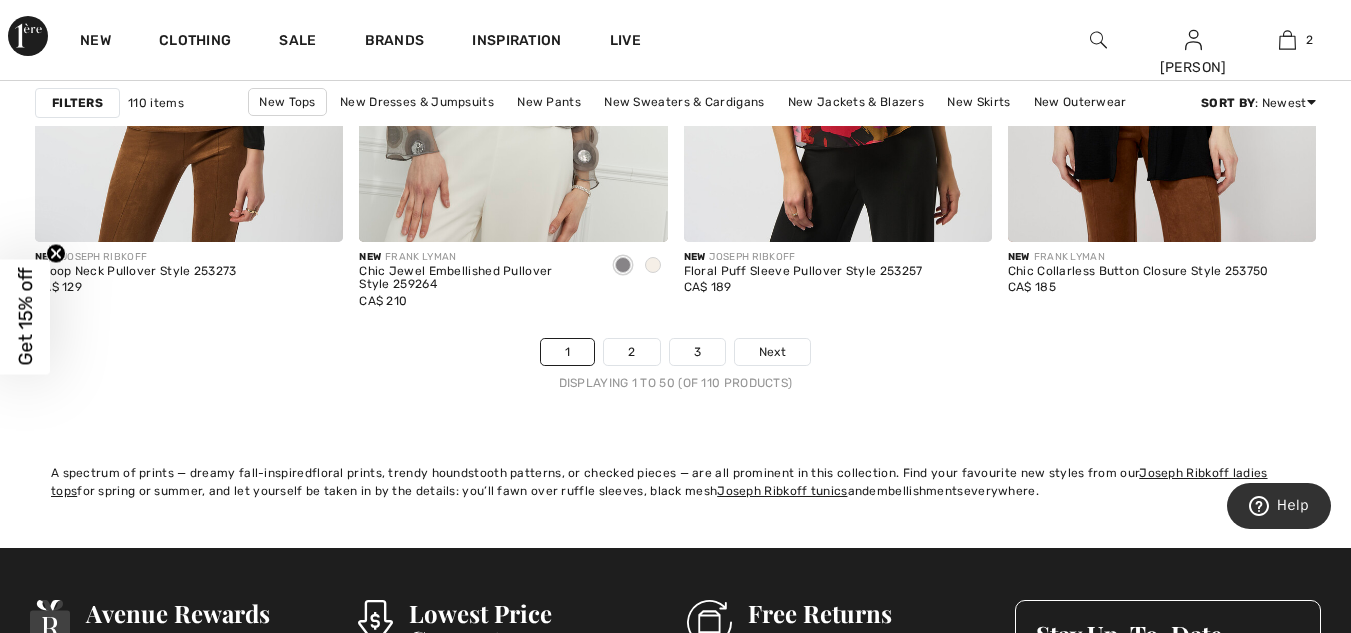 scroll, scrollTop: 8800, scrollLeft: 0, axis: vertical 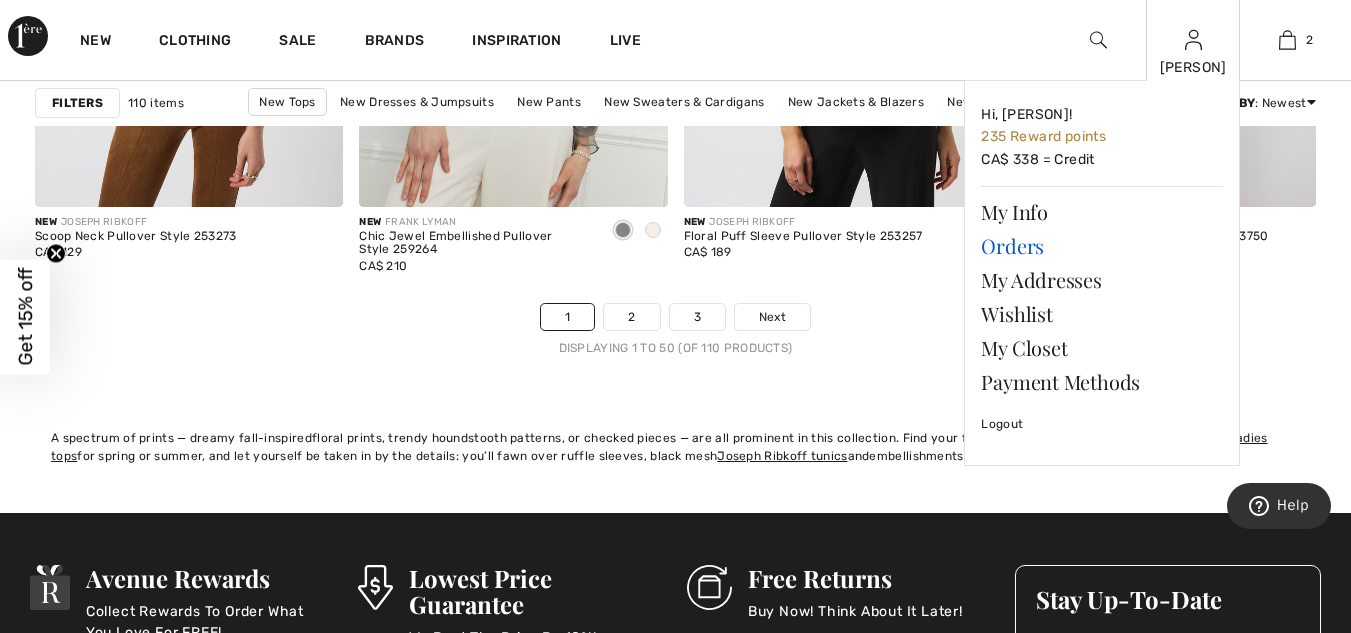 click on "Orders" at bounding box center [1102, 246] 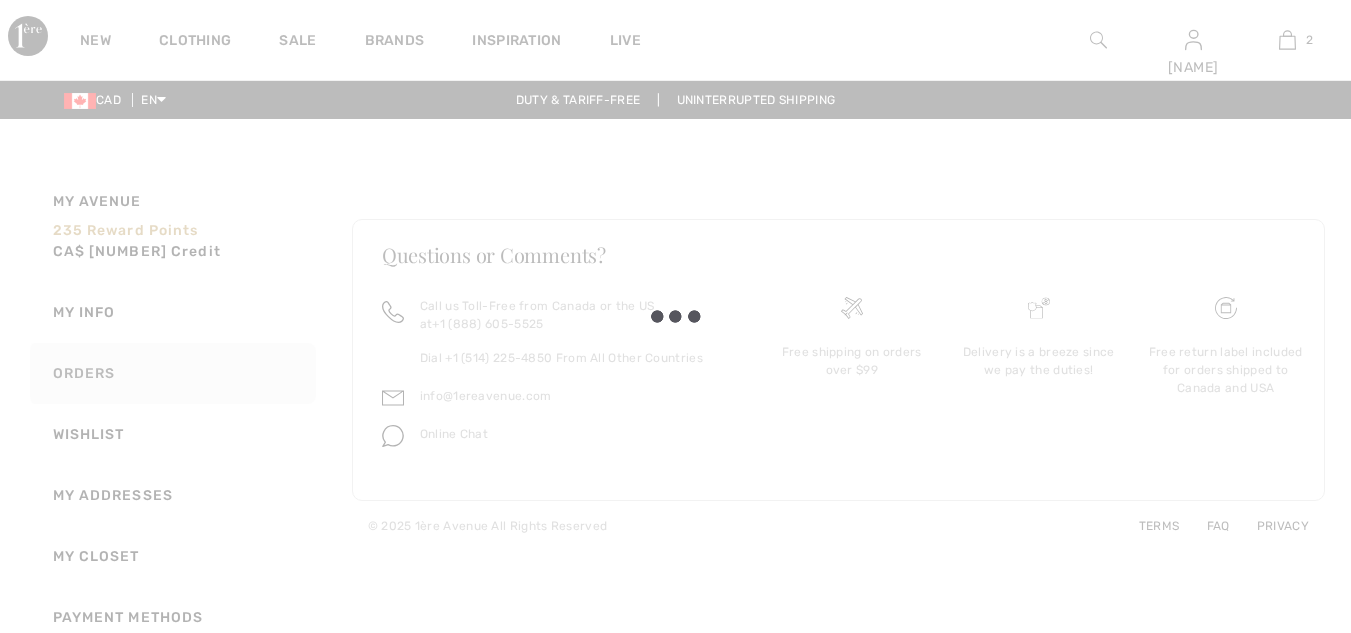 scroll, scrollTop: 0, scrollLeft: 0, axis: both 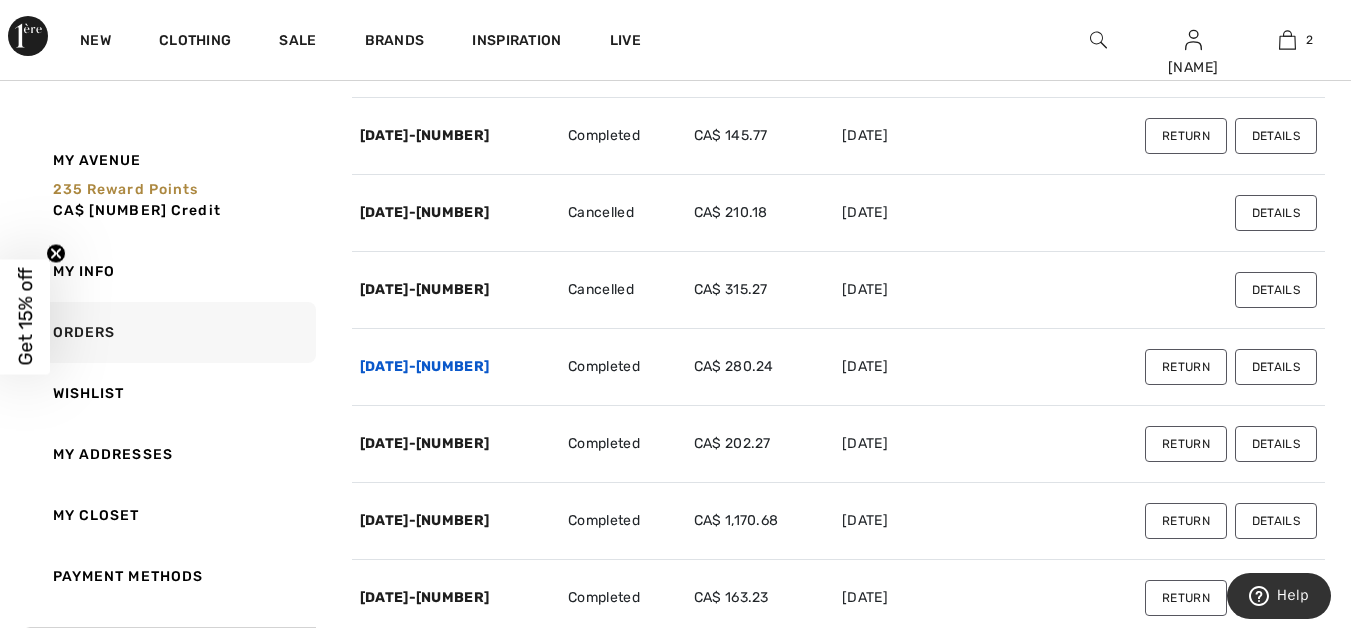 click on "241225-1286216" at bounding box center (425, 366) 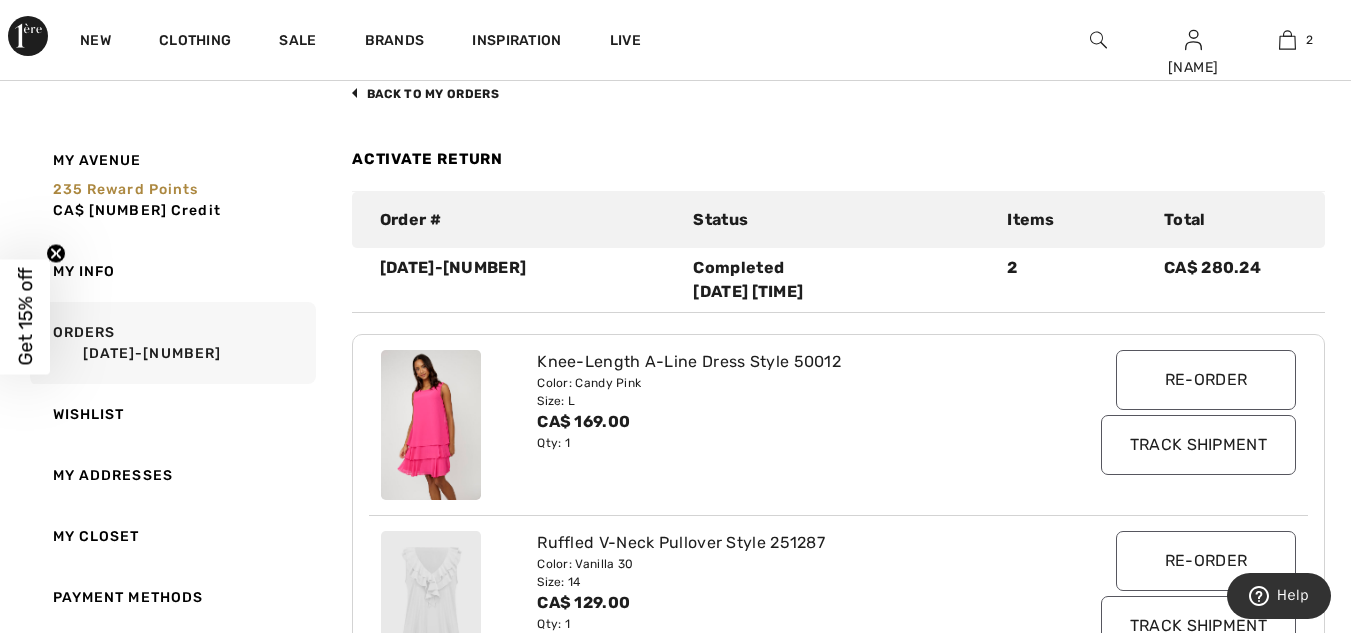 scroll, scrollTop: 100, scrollLeft: 0, axis: vertical 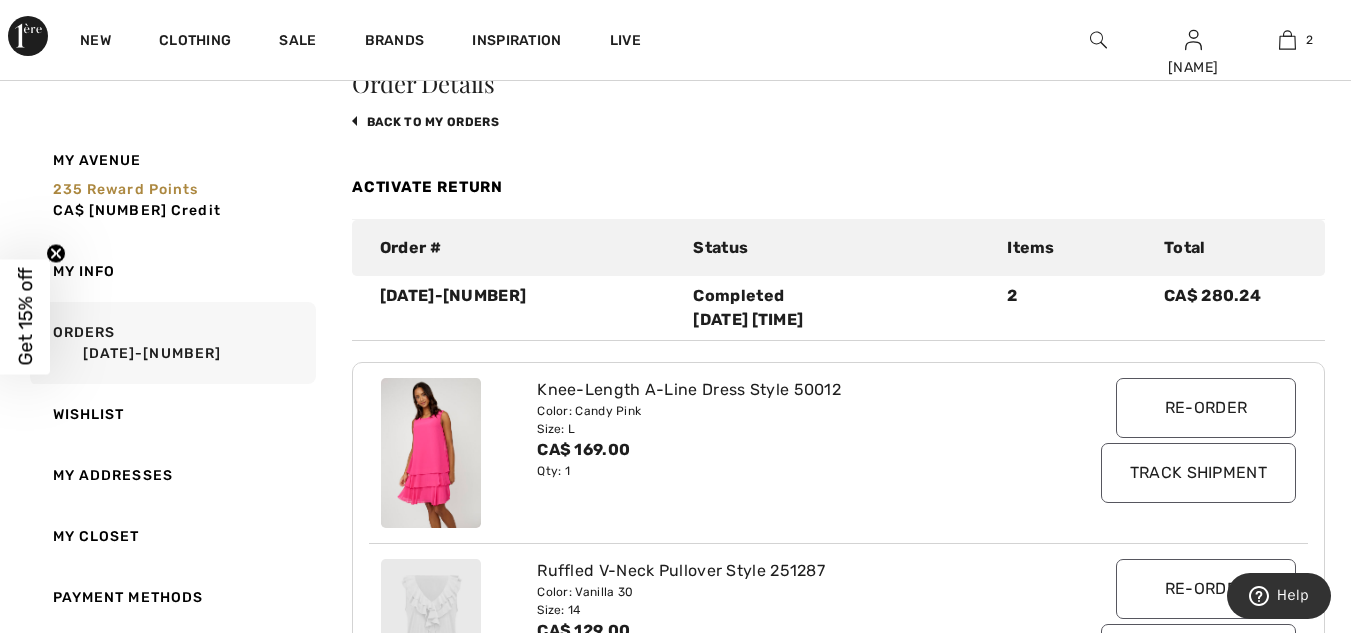 click at bounding box center [431, 453] 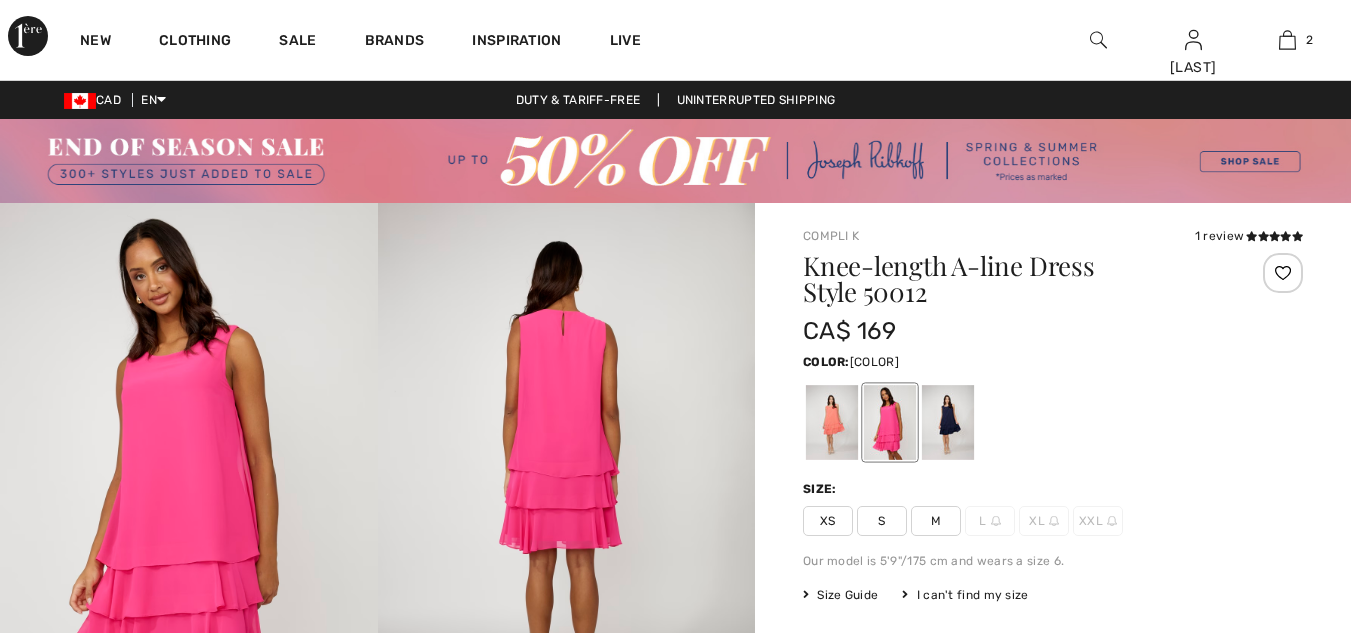 scroll, scrollTop: 0, scrollLeft: 0, axis: both 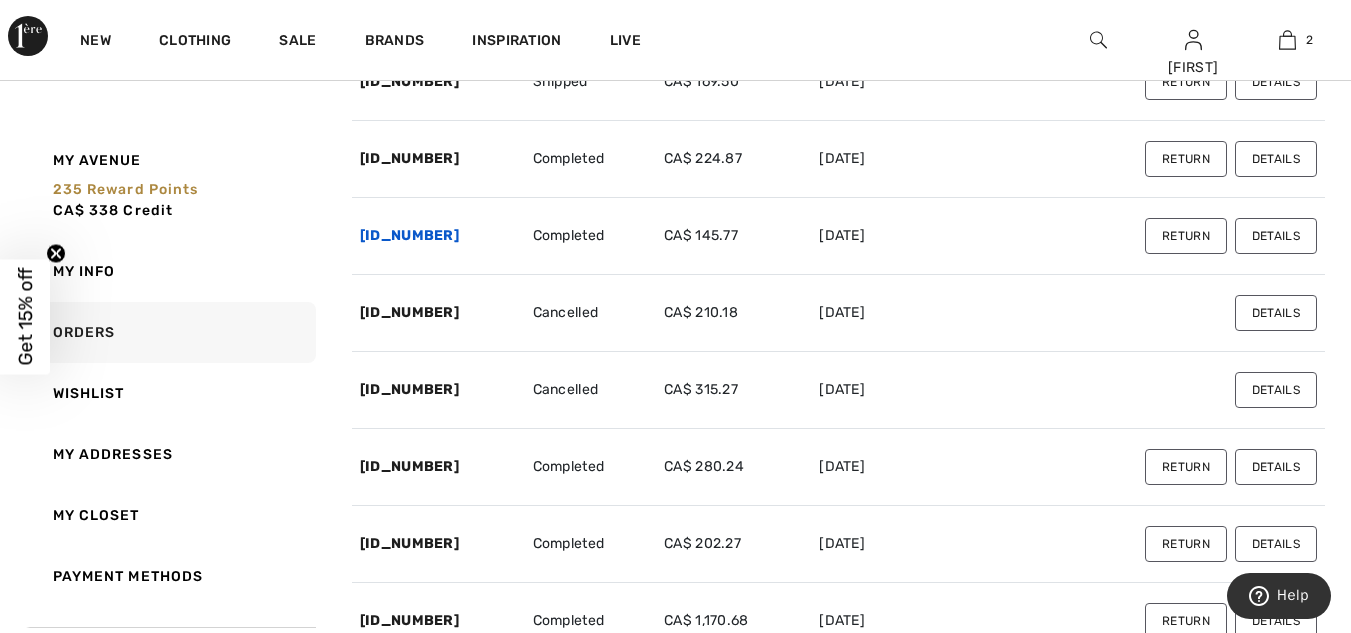 click on "250206-1293841" at bounding box center [409, 235] 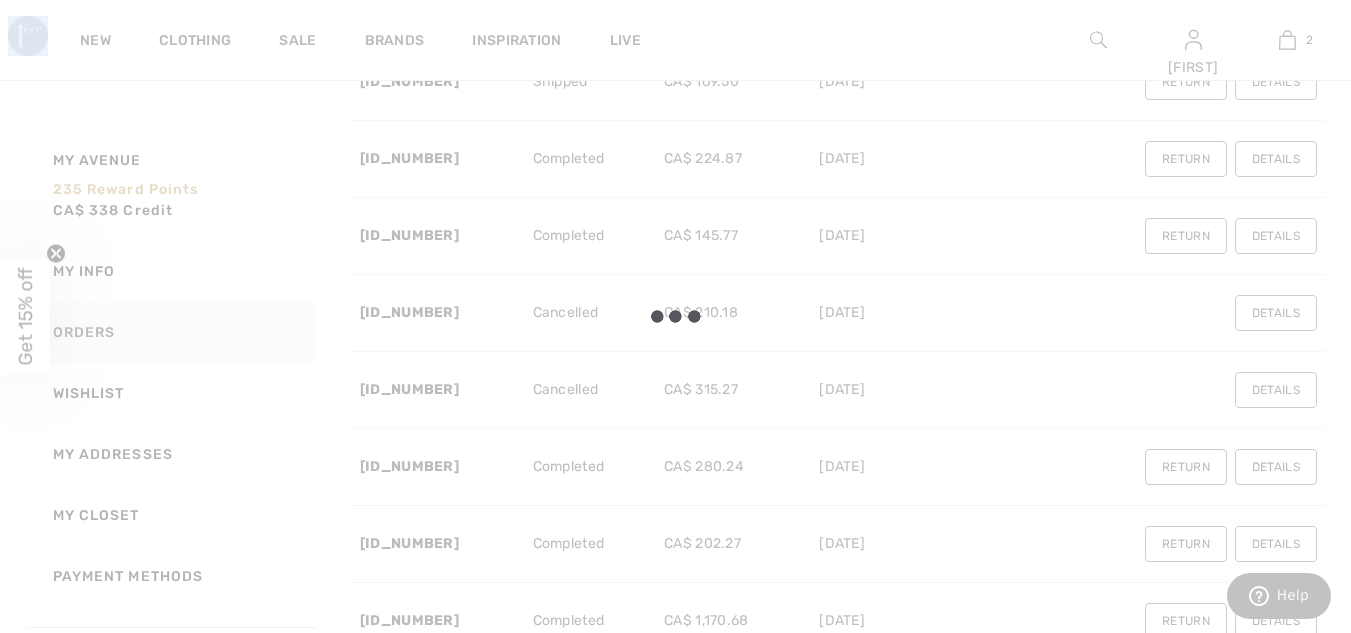 click on "We value your privacy We use cookies to enhance your browsing experience, serve personalized ads or content, and analyze our traffic. By clicking "Accept All", you consent to our use of cookies.   Privacy Policy Customize    Accept All   Customize Consent Preferences   We use cookies to help you navigate efficiently and perform certain functions. You will find detailed information about all cookies under each consent category below. The cookies that are categorized as "Necessary" are stored on your browser as they are essential for enabling the basic functionalities of the site. ...  Show more Necessary Always Active Necessary cookies are required to enable the basic features of this site, such as providing secure log-in or adjusting your consent preferences. These cookies do not store any personally identifiable data. Cookie _bamls_usid Duration 1 year Description Description is currently not available. Cookie PHPSESSID Duration session Description Cookie __cfruid Duration session Description Cookie 7 days" at bounding box center [675, 1578] 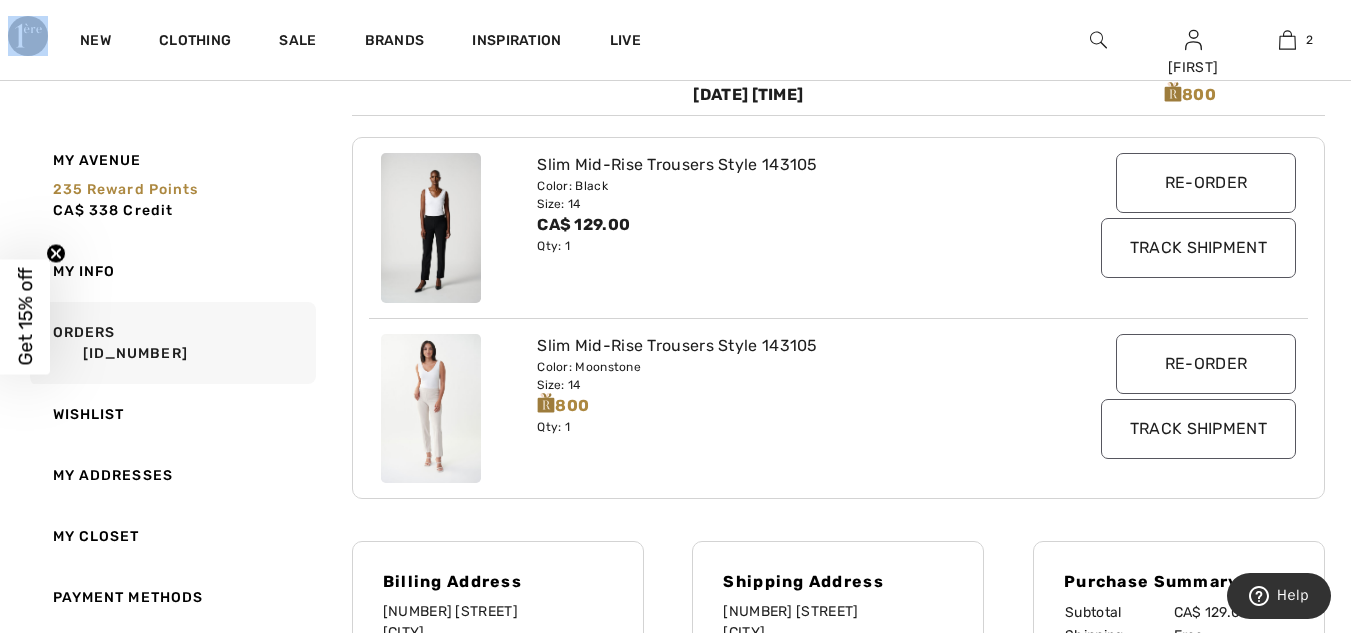 scroll, scrollTop: 300, scrollLeft: 0, axis: vertical 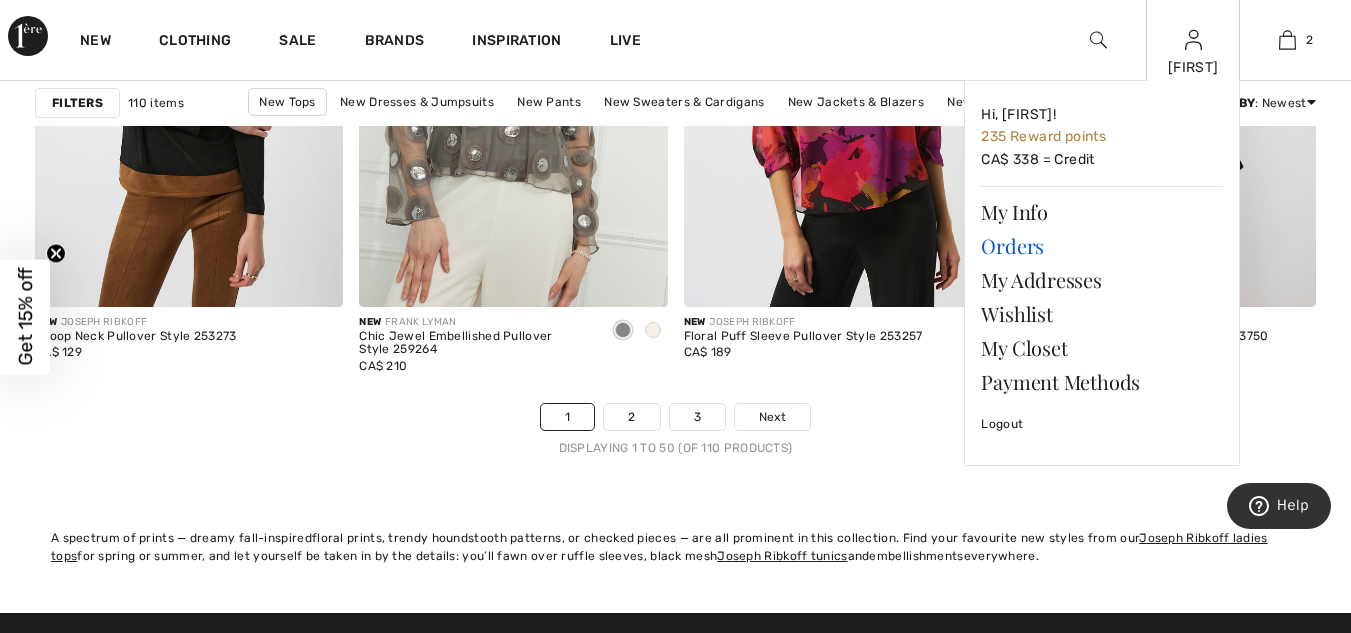 click on "Orders" at bounding box center (1102, 246) 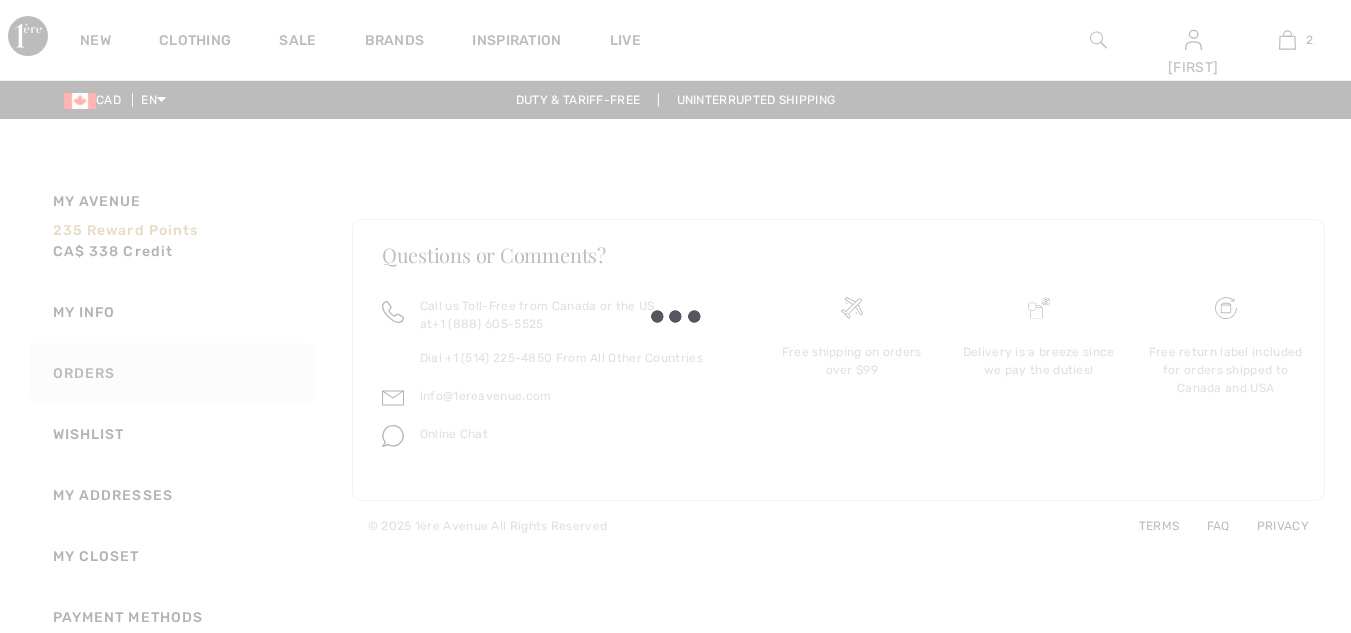 scroll, scrollTop: 0, scrollLeft: 0, axis: both 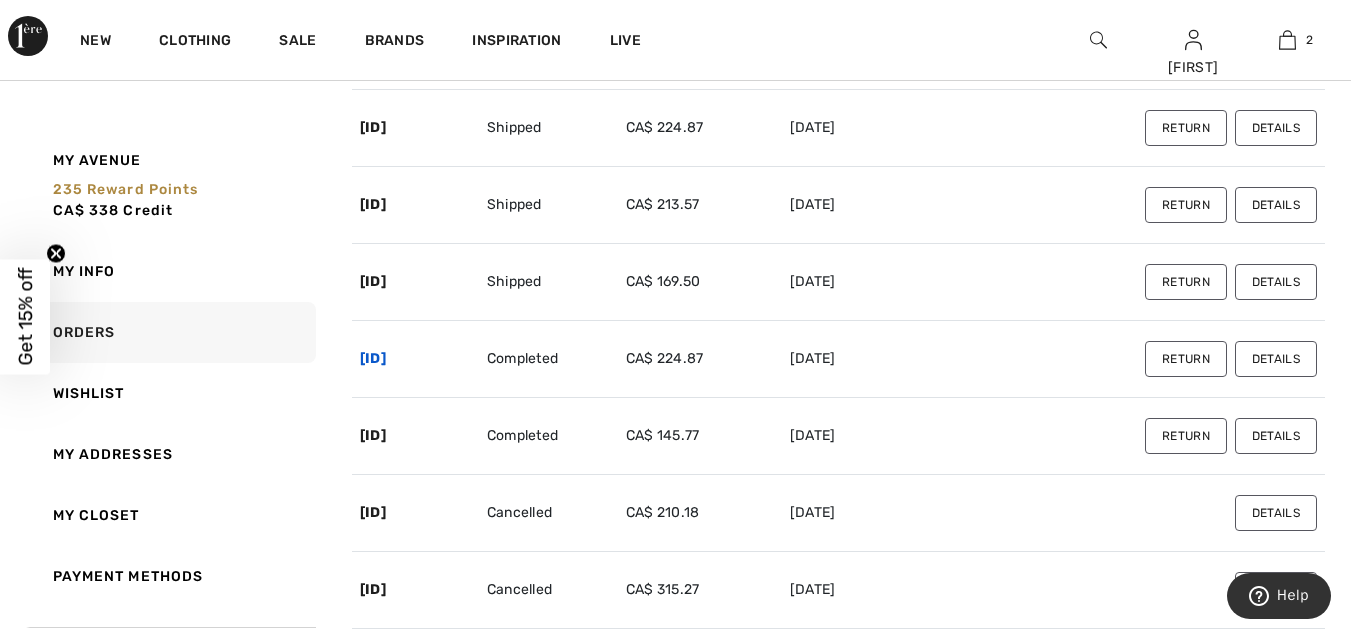click on "250217-1309650" at bounding box center (373, 358) 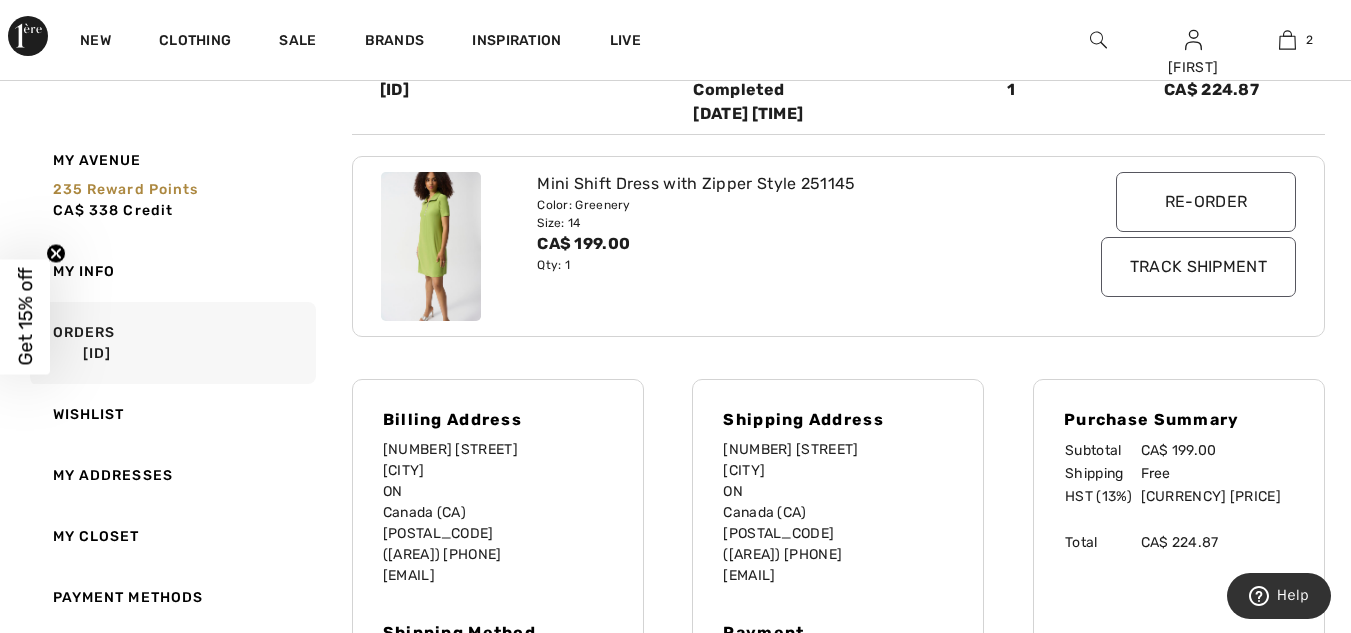 scroll, scrollTop: 300, scrollLeft: 0, axis: vertical 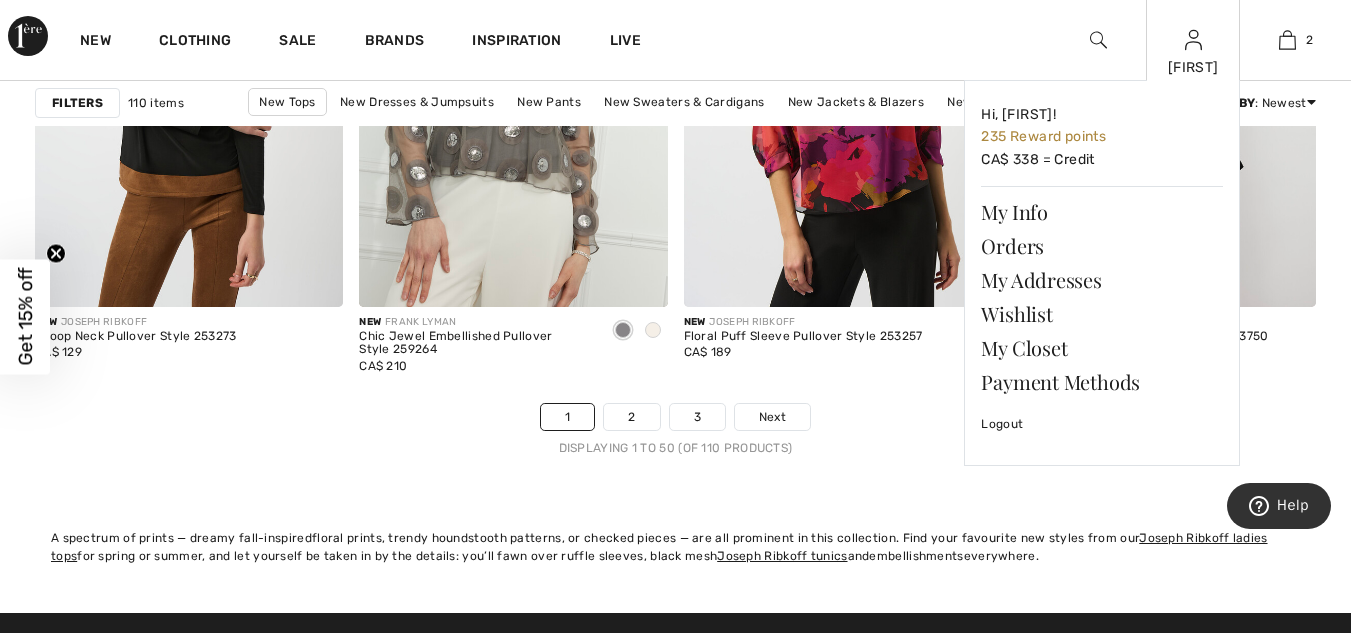 click at bounding box center [1193, 40] 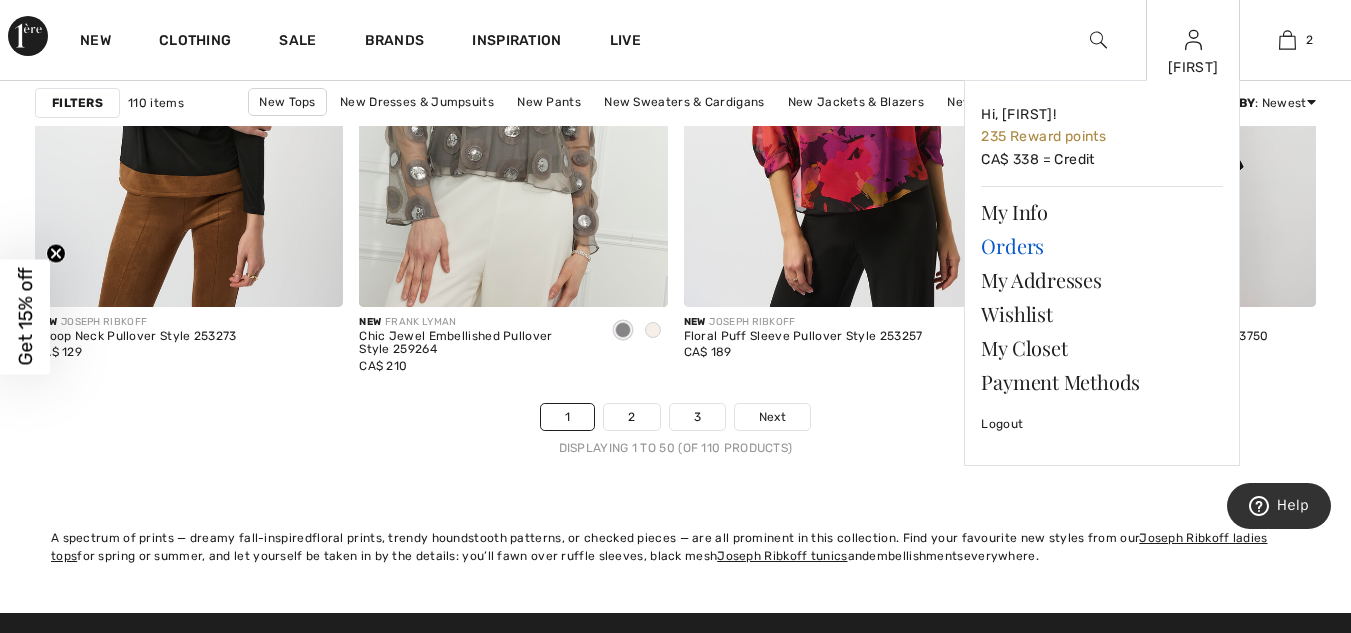 click on "Orders" at bounding box center [1102, 246] 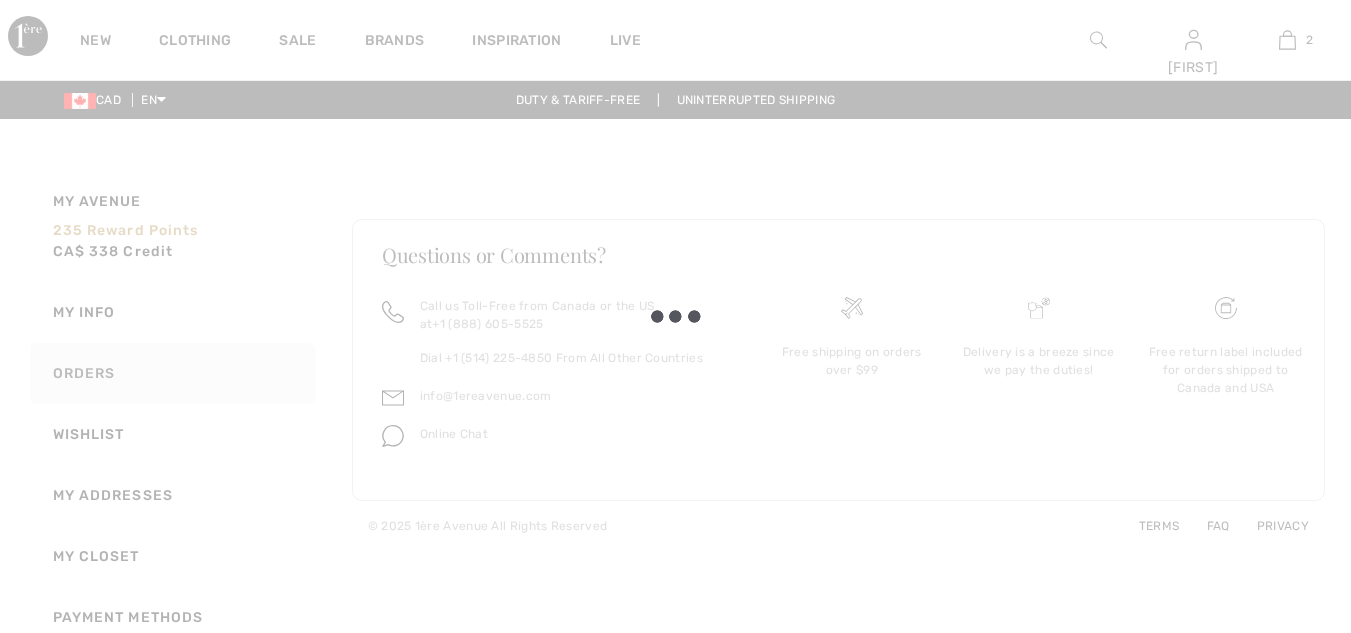 scroll, scrollTop: 0, scrollLeft: 0, axis: both 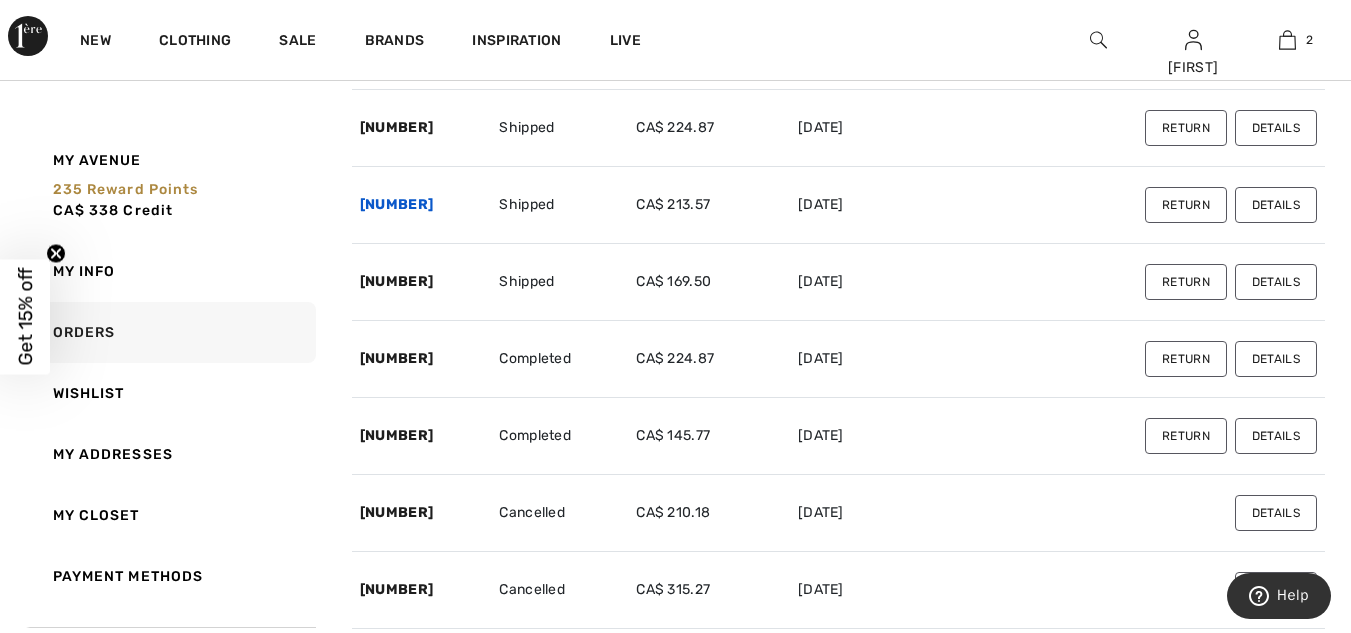 click on "[NUMBER]" at bounding box center [396, 204] 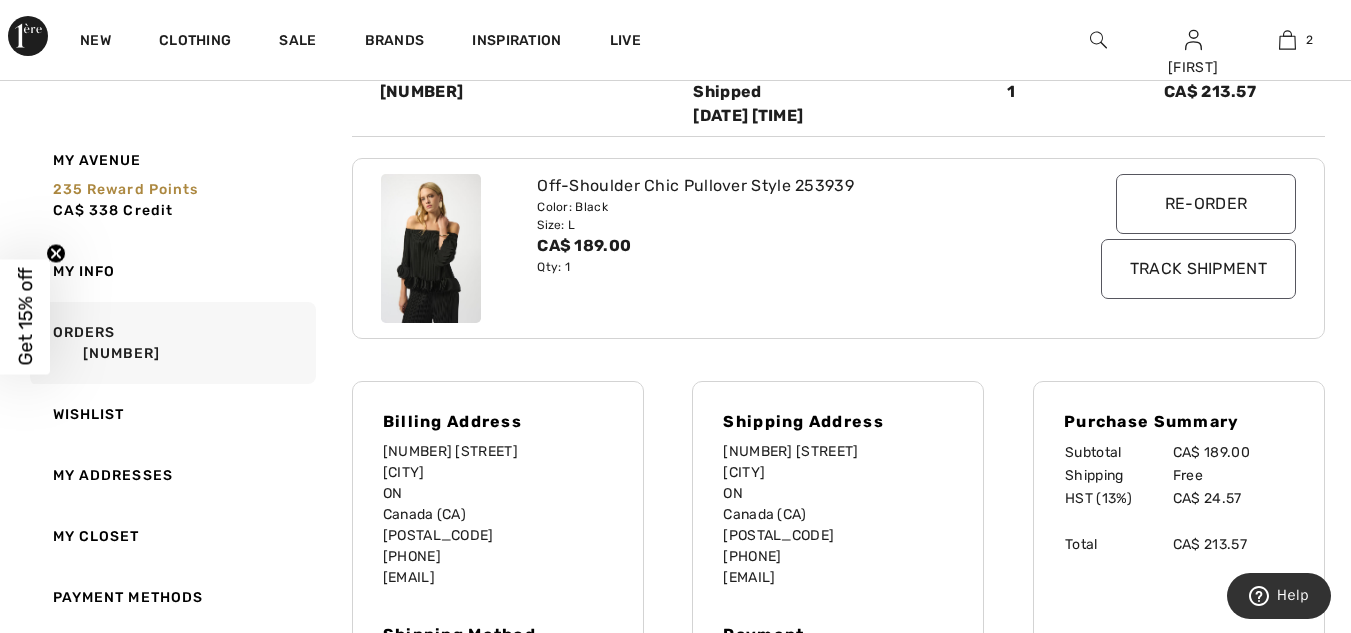 scroll, scrollTop: 300, scrollLeft: 0, axis: vertical 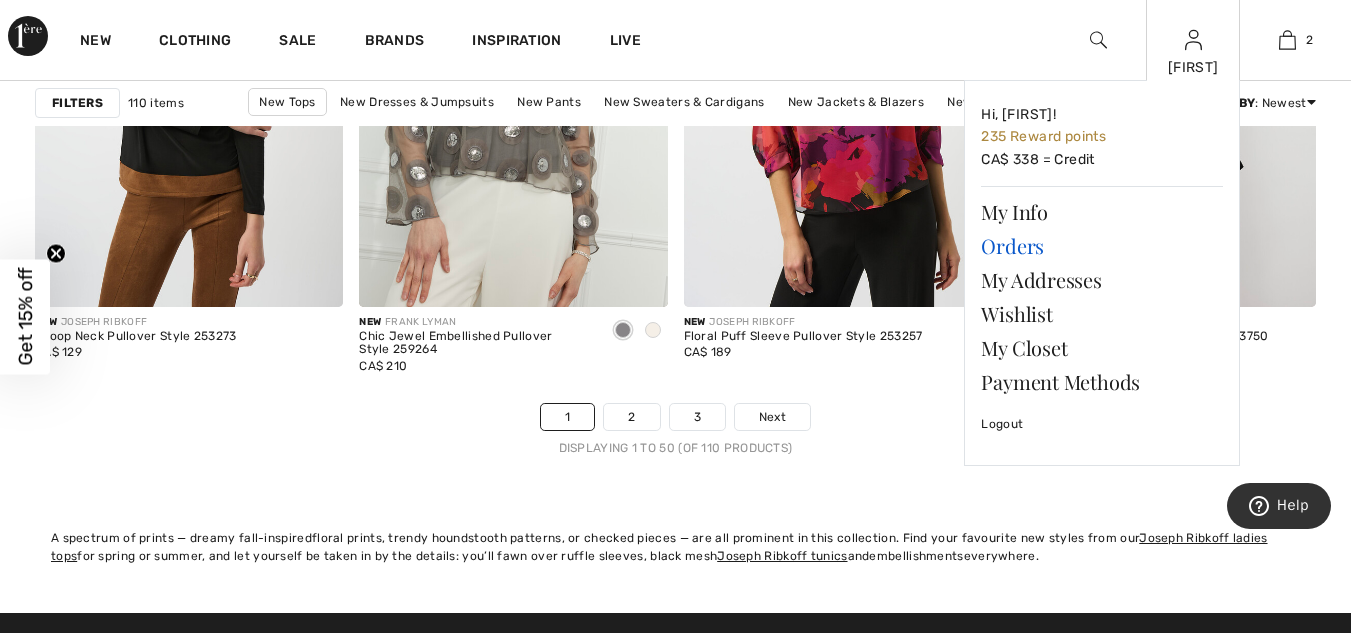 click on "Orders" at bounding box center [1102, 246] 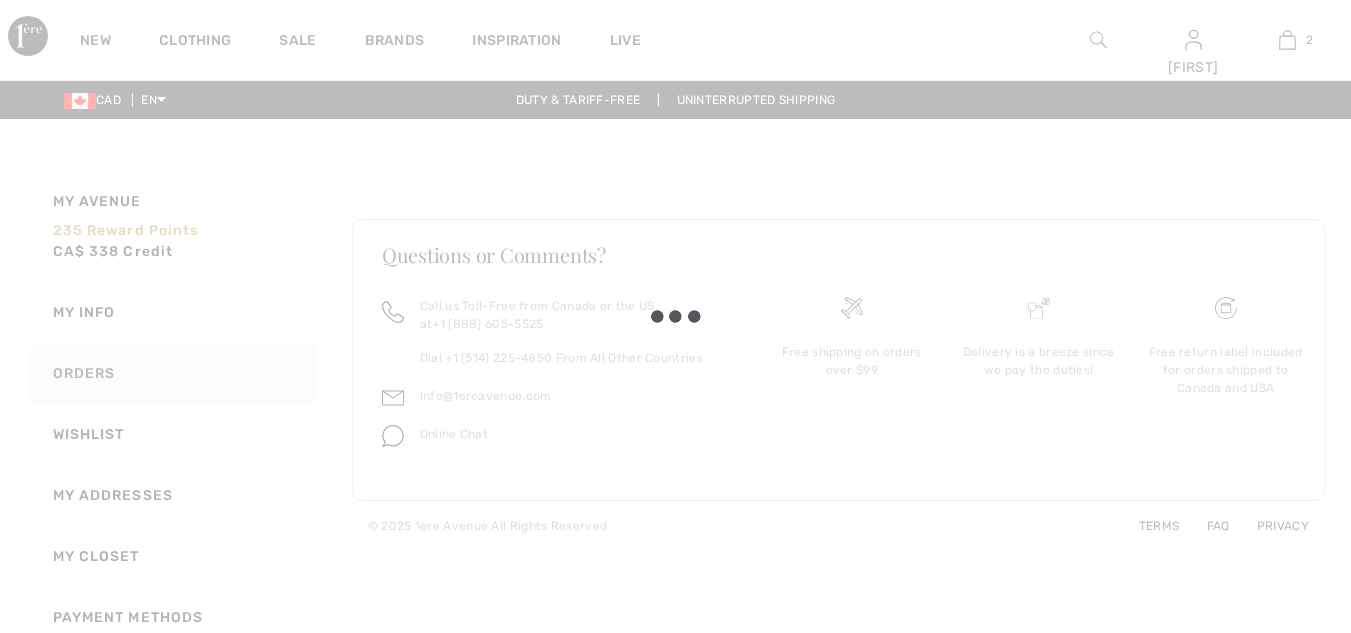 scroll, scrollTop: 0, scrollLeft: 0, axis: both 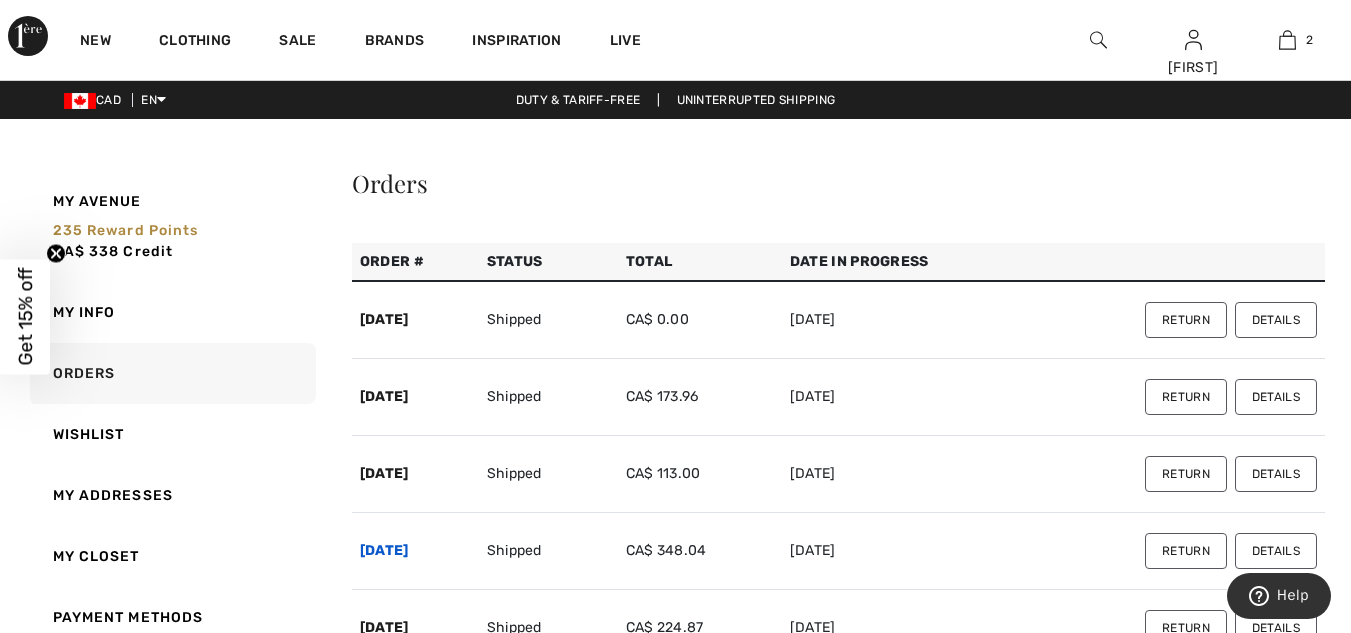 click on "[DATE]" at bounding box center [384, 550] 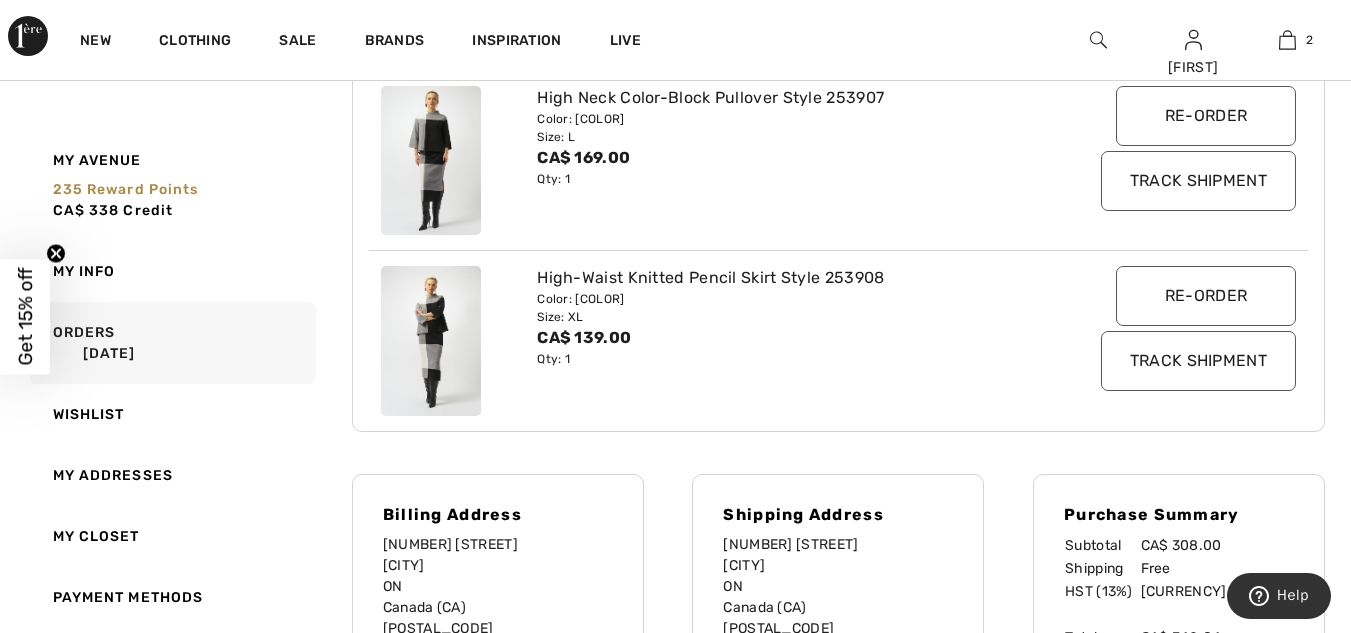 scroll, scrollTop: 400, scrollLeft: 0, axis: vertical 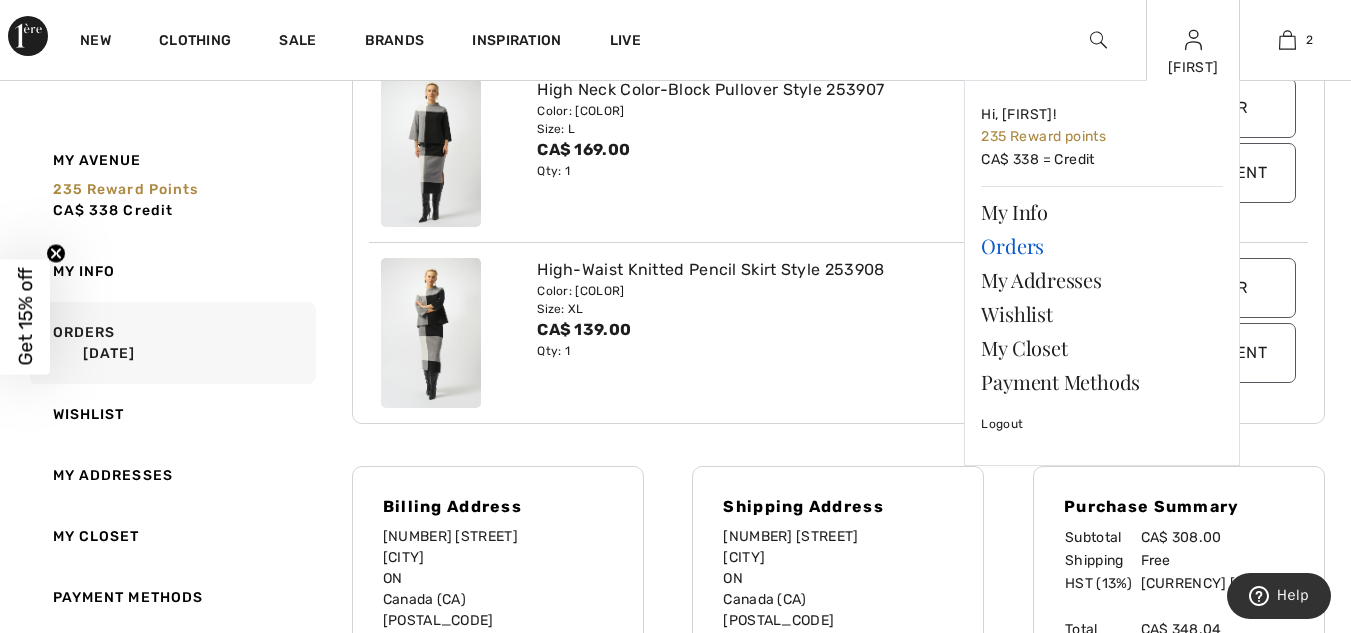 click on "Orders" at bounding box center [1102, 246] 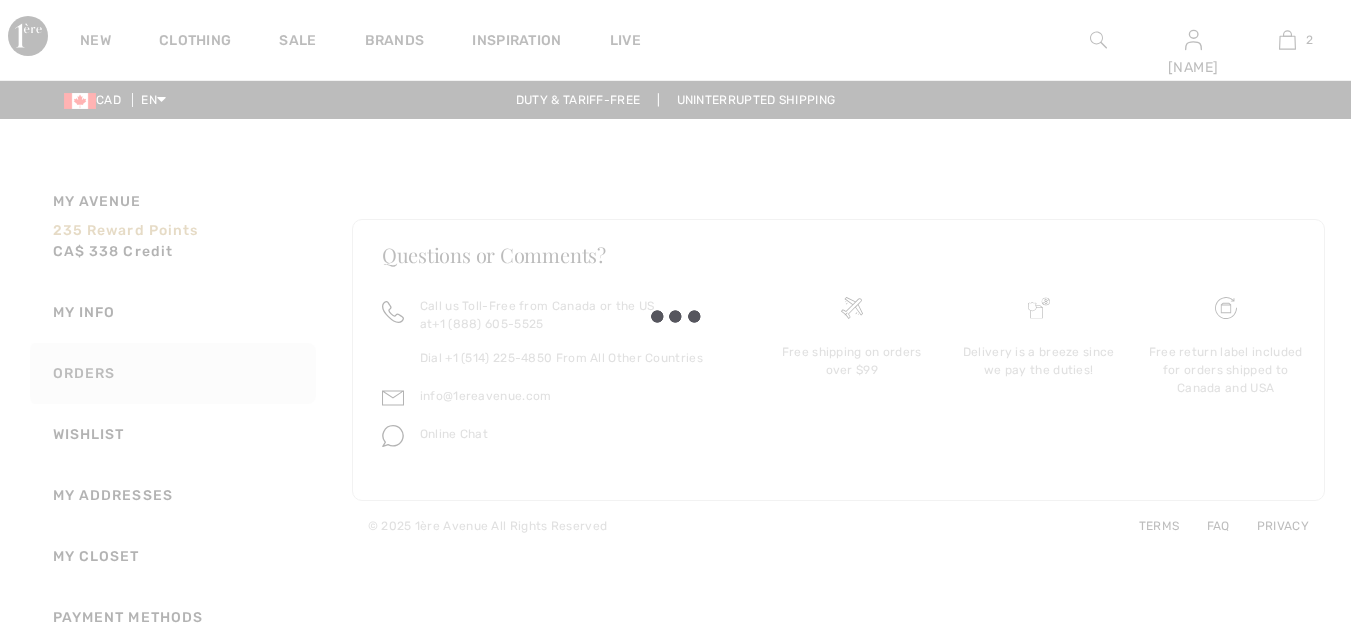 scroll, scrollTop: 0, scrollLeft: 0, axis: both 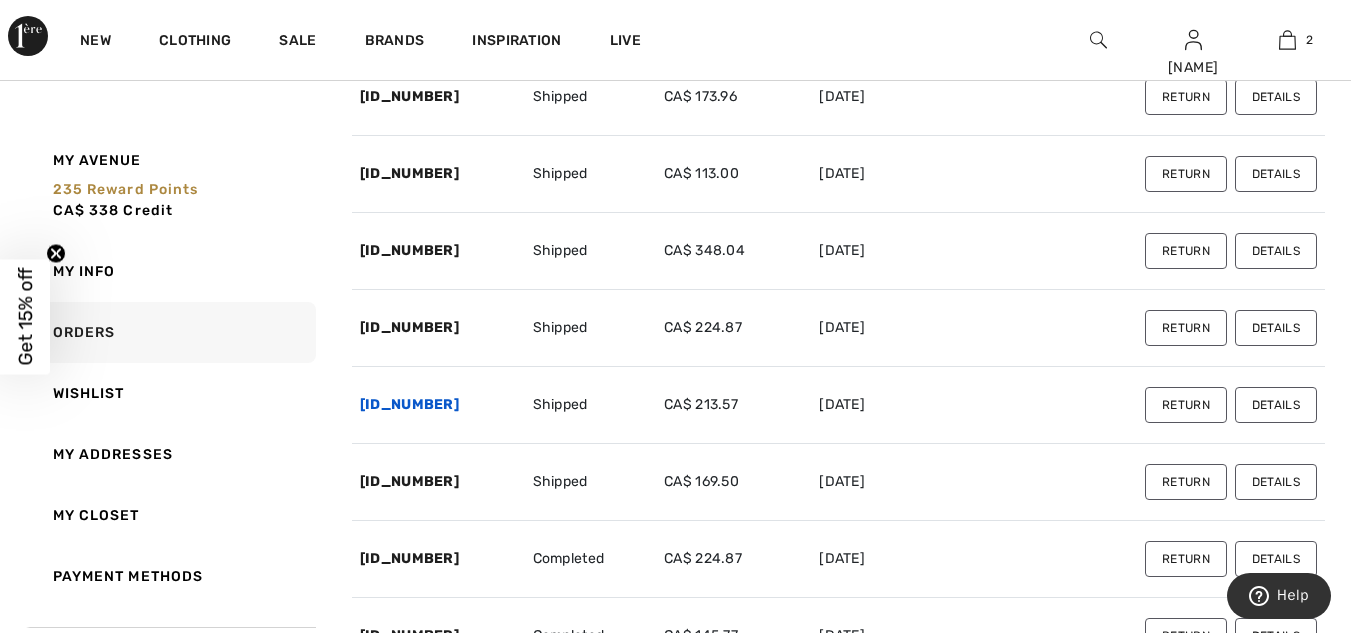 click on "[ID_NUMBER]" at bounding box center (409, 404) 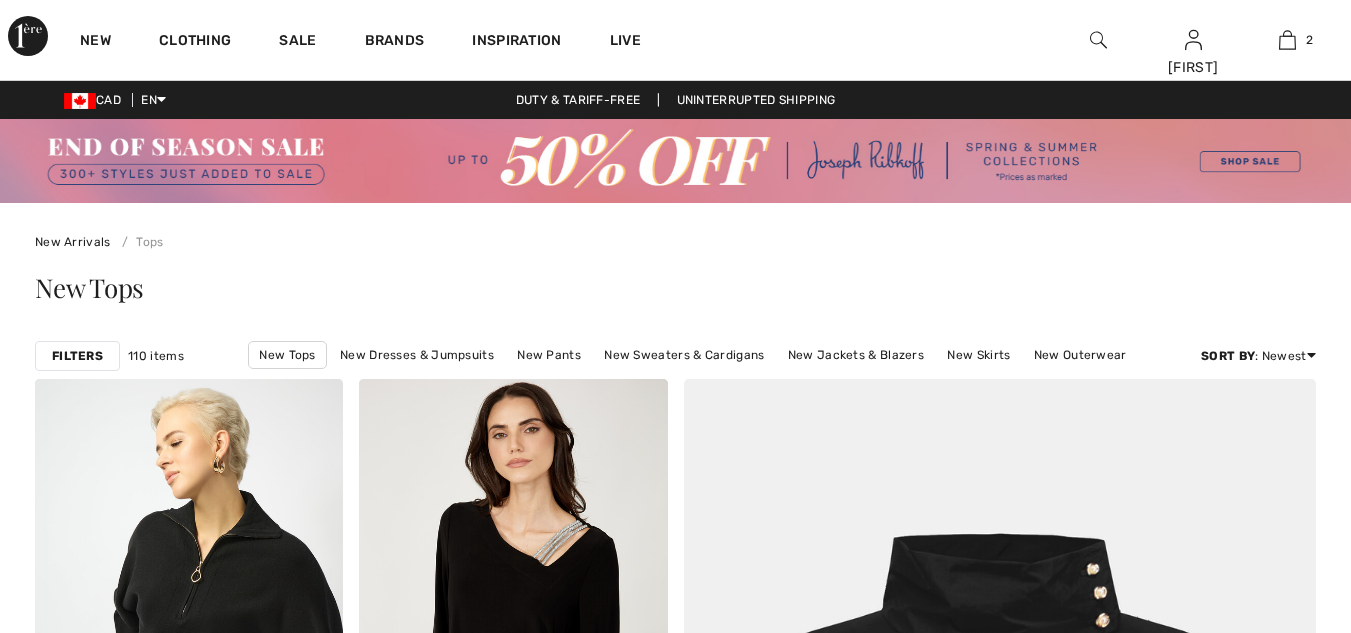 scroll, scrollTop: 8700, scrollLeft: 0, axis: vertical 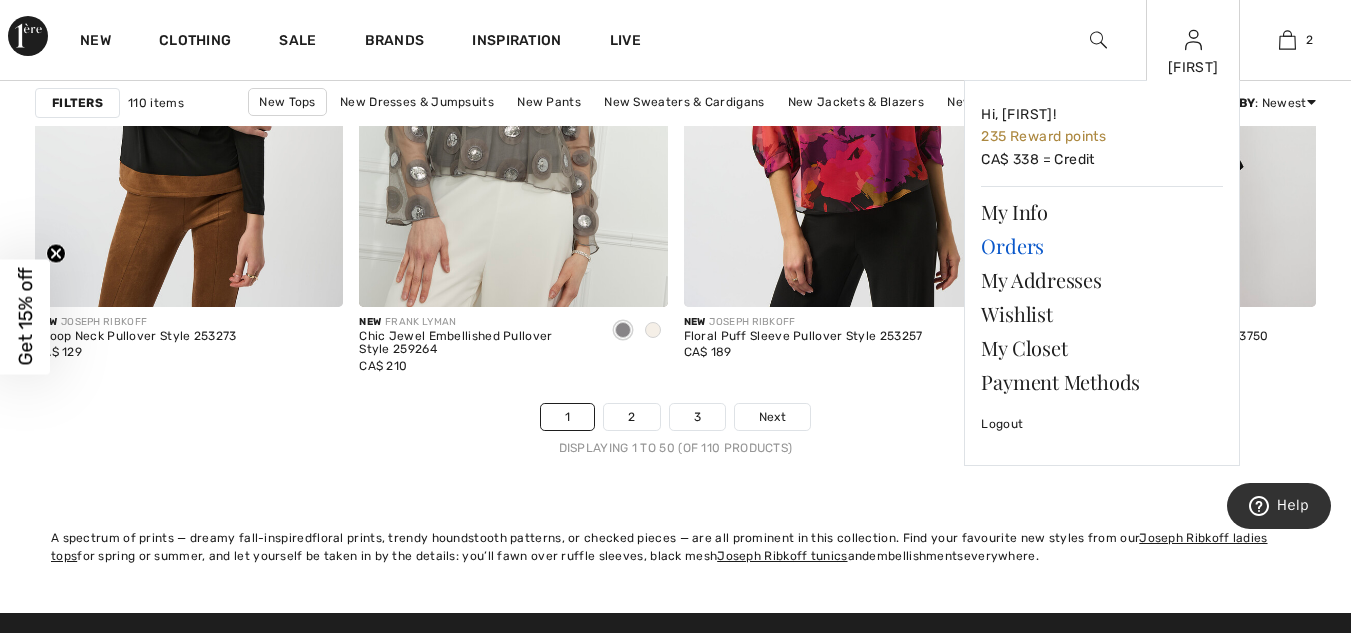 click on "Orders" at bounding box center (1102, 246) 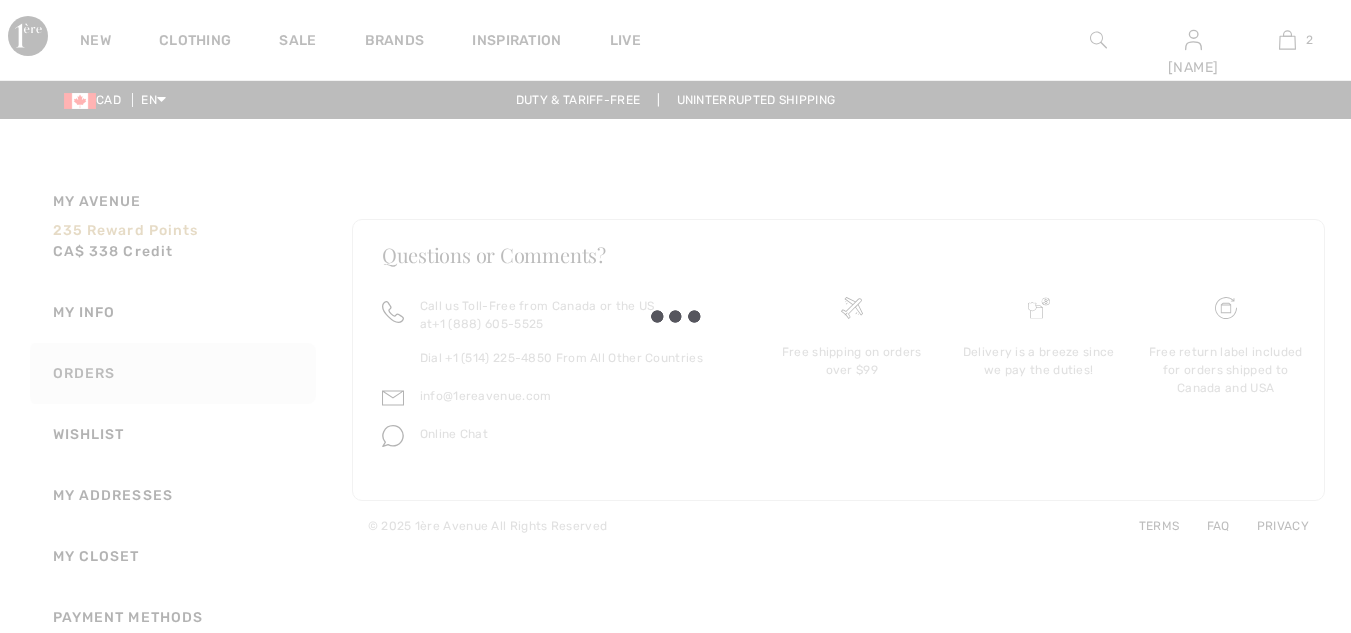 scroll, scrollTop: 0, scrollLeft: 0, axis: both 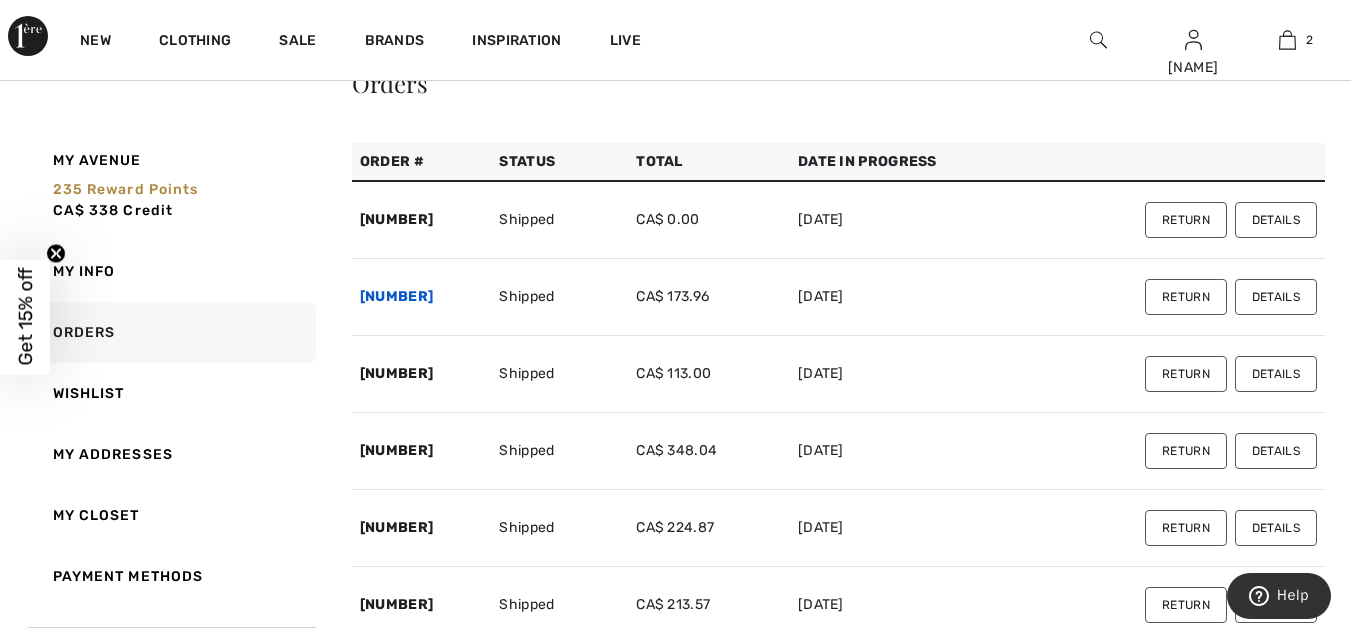 click on "250702-1365171" at bounding box center [396, 296] 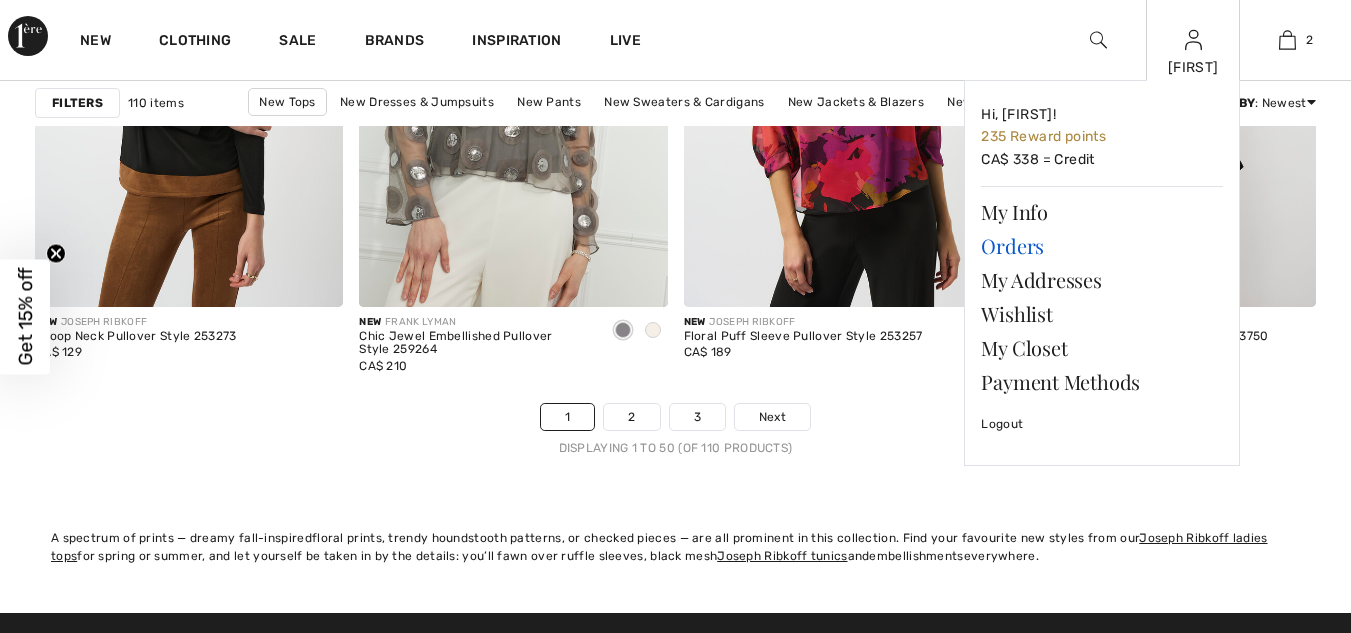 scroll, scrollTop: 8700, scrollLeft: 0, axis: vertical 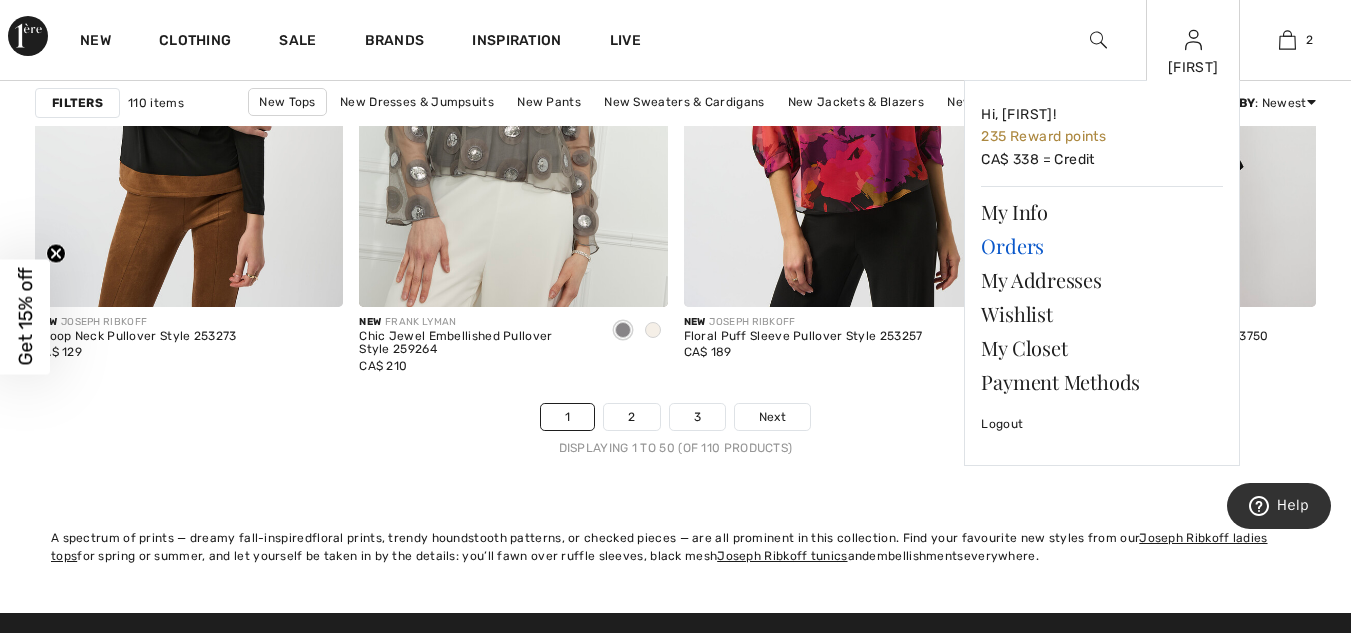click on "Orders" at bounding box center (1102, 246) 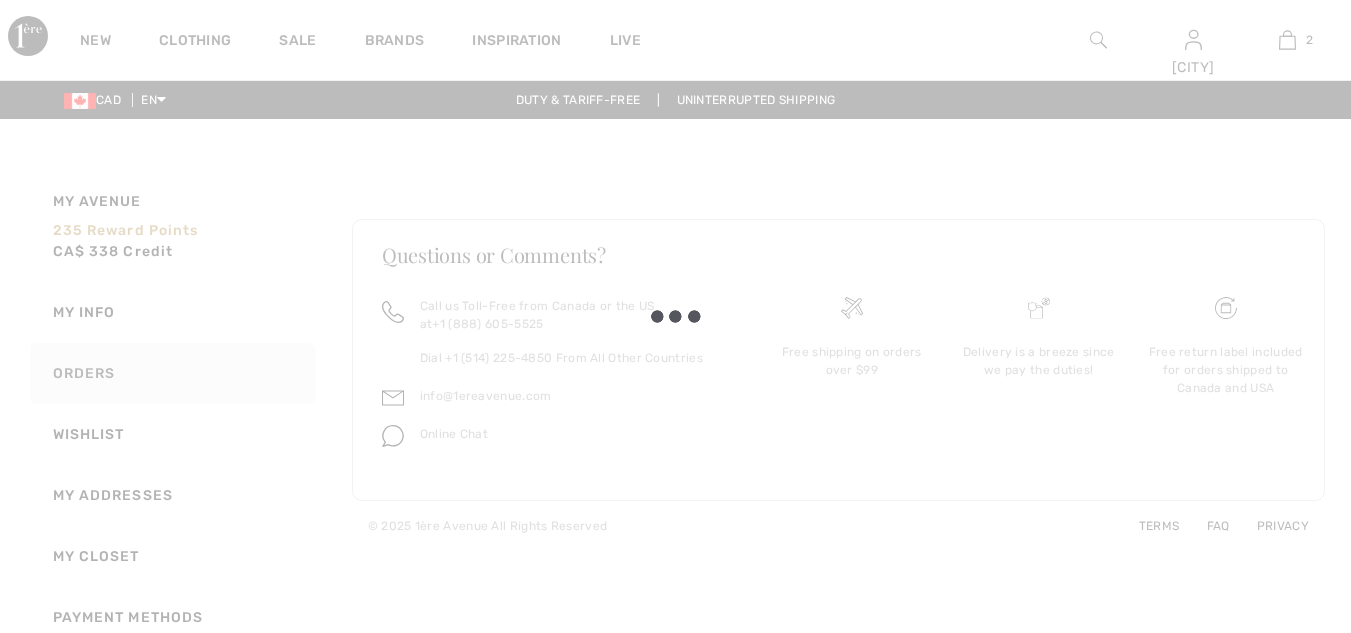 scroll, scrollTop: 0, scrollLeft: 0, axis: both 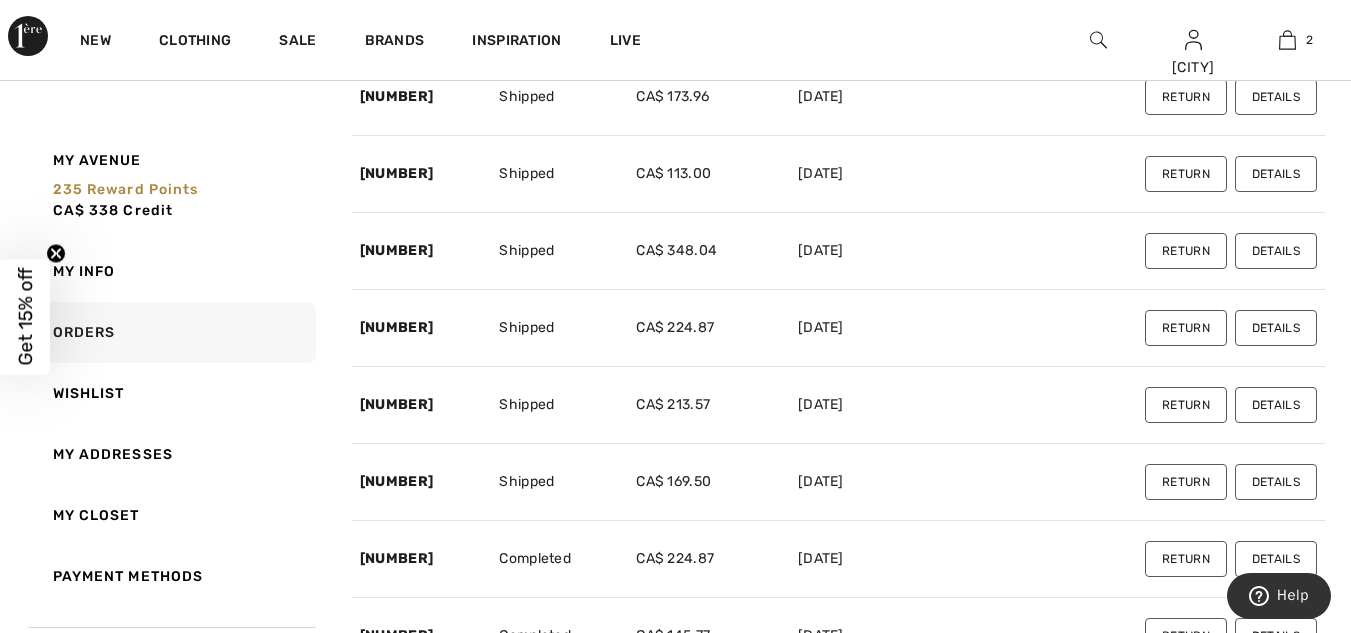 click on "CA$ 169.50" at bounding box center (709, 482) 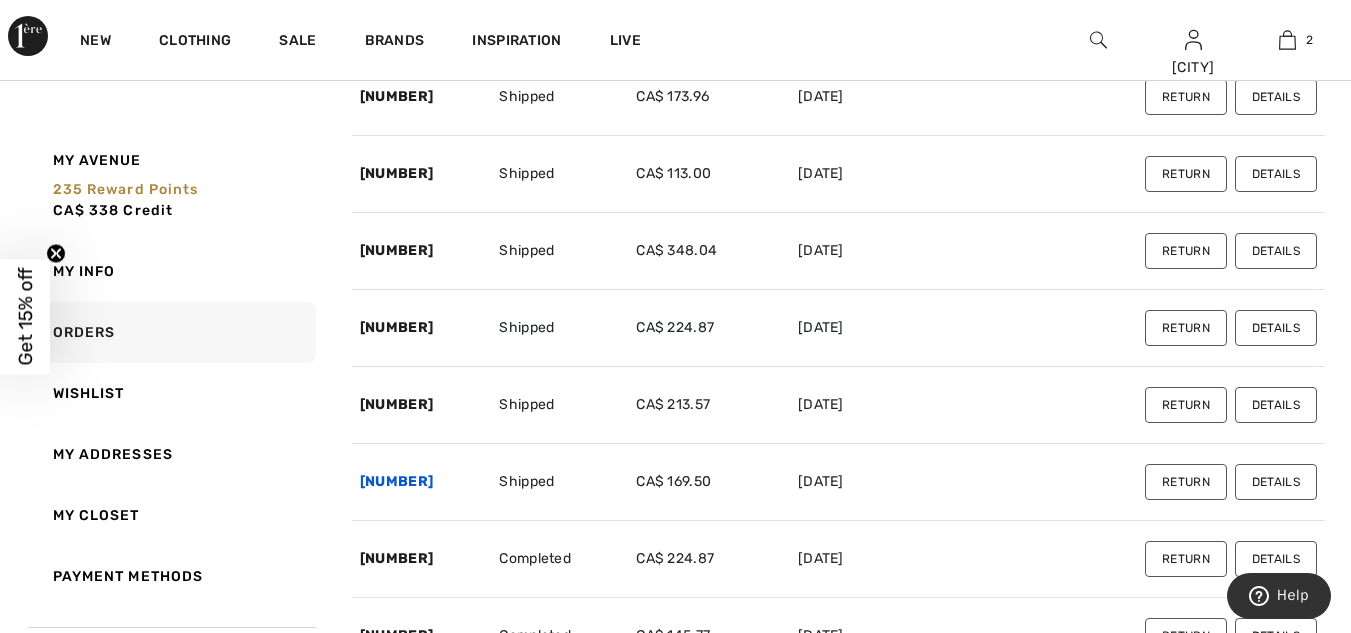 click on "[NUMBER]" at bounding box center (396, 481) 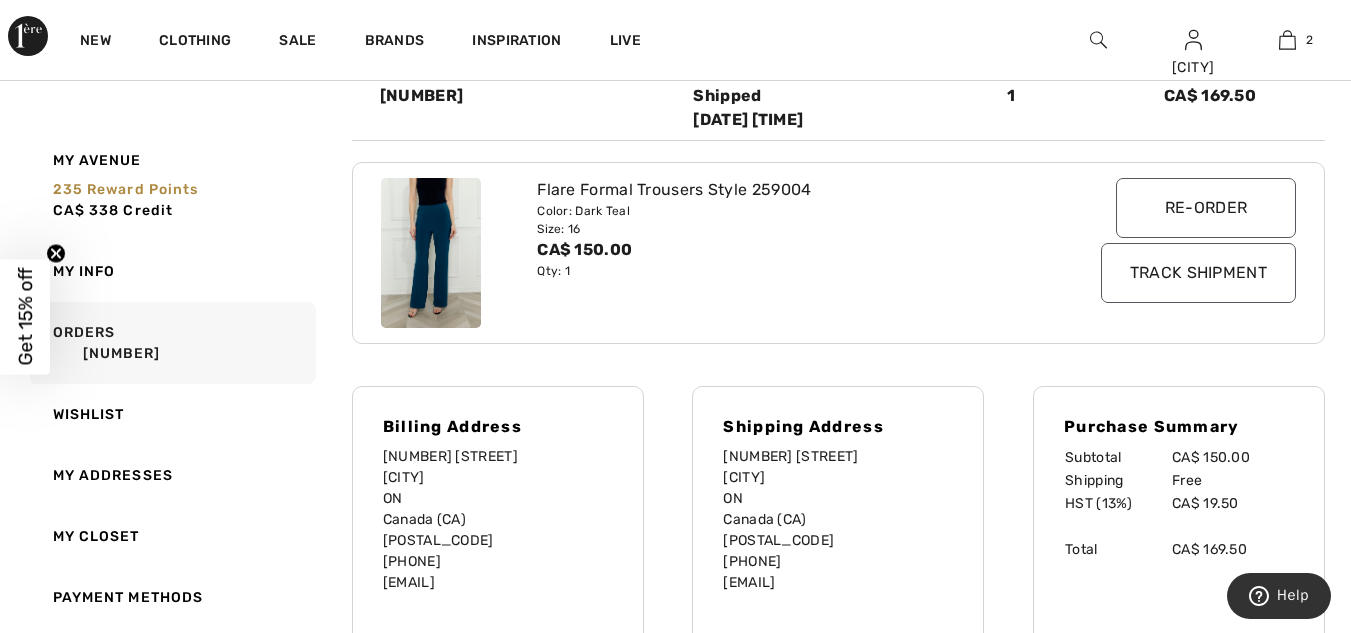 click at bounding box center (431, 253) 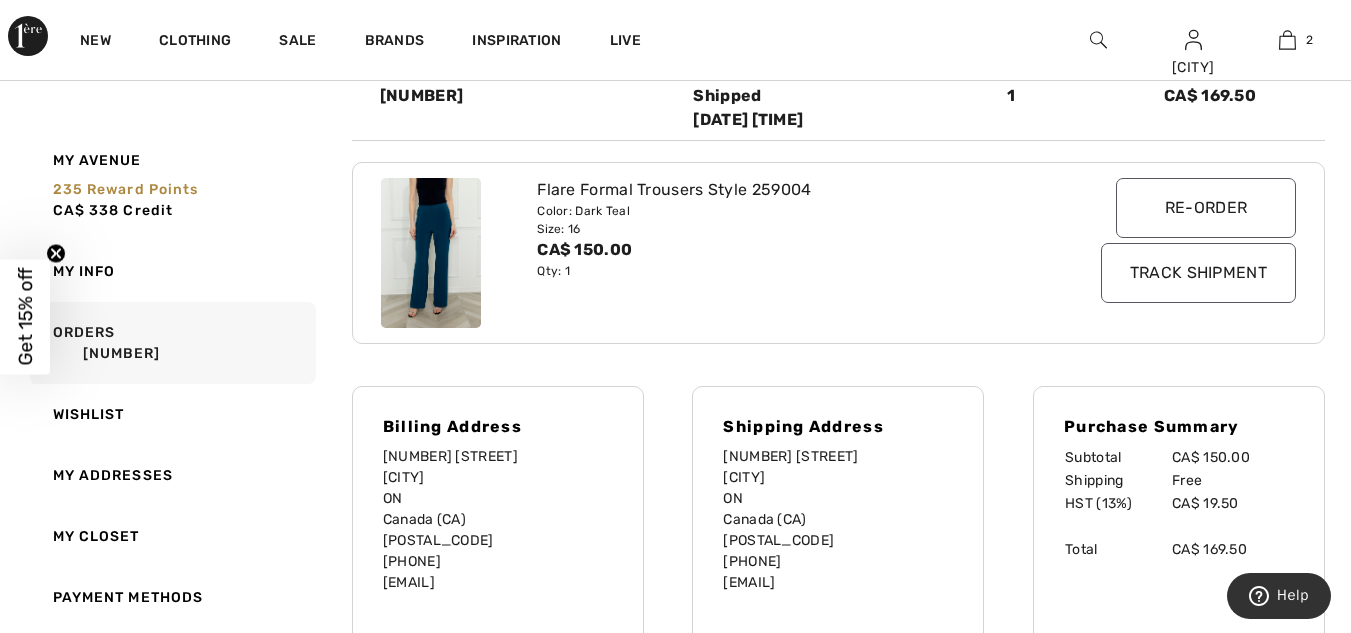 click on "Re-order" at bounding box center (1206, 208) 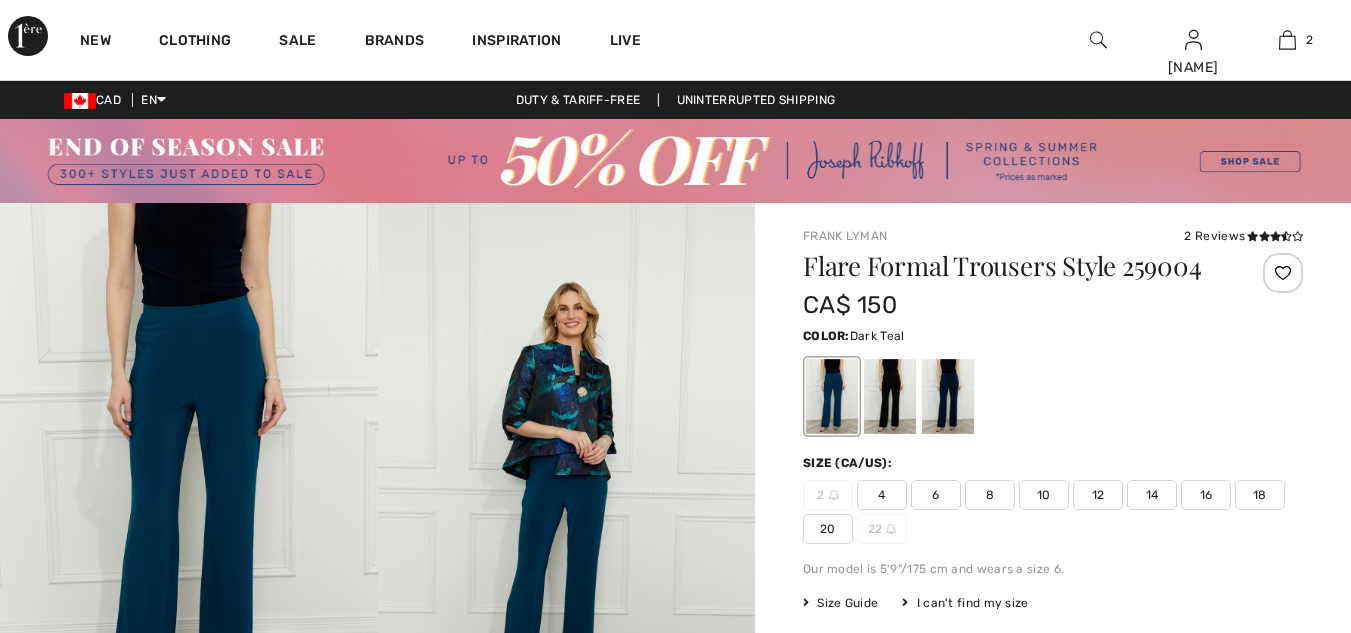 scroll, scrollTop: 0, scrollLeft: 0, axis: both 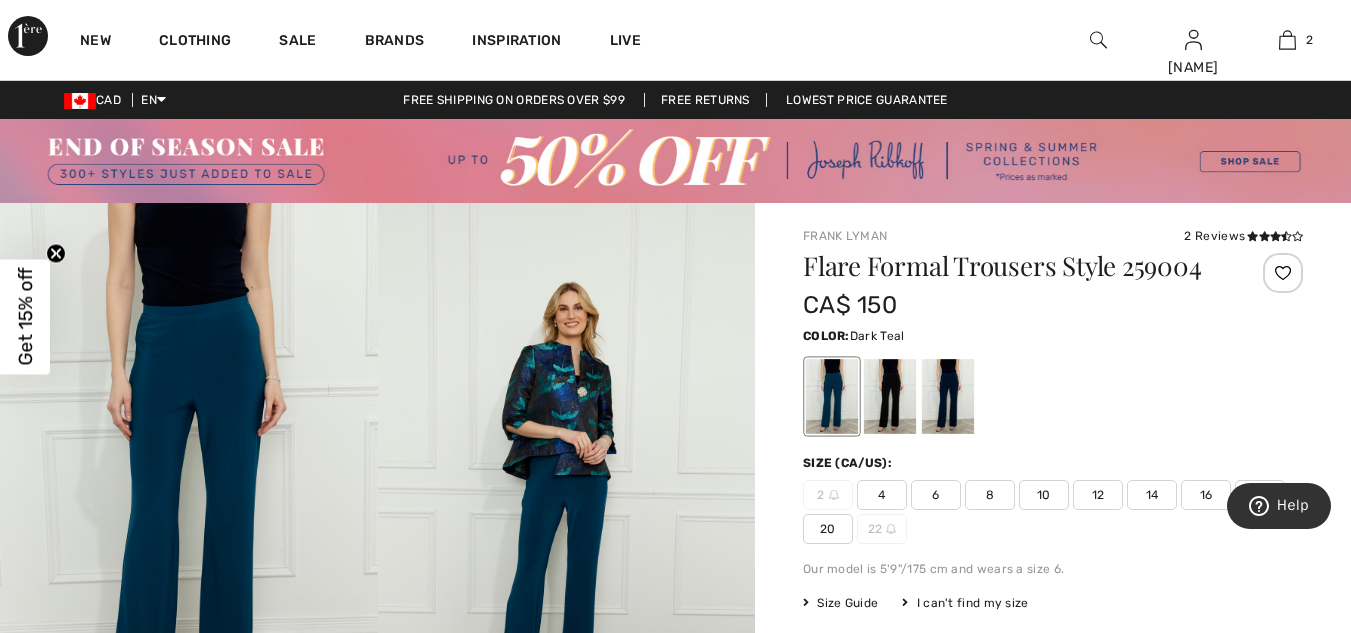 click at bounding box center [1283, 273] 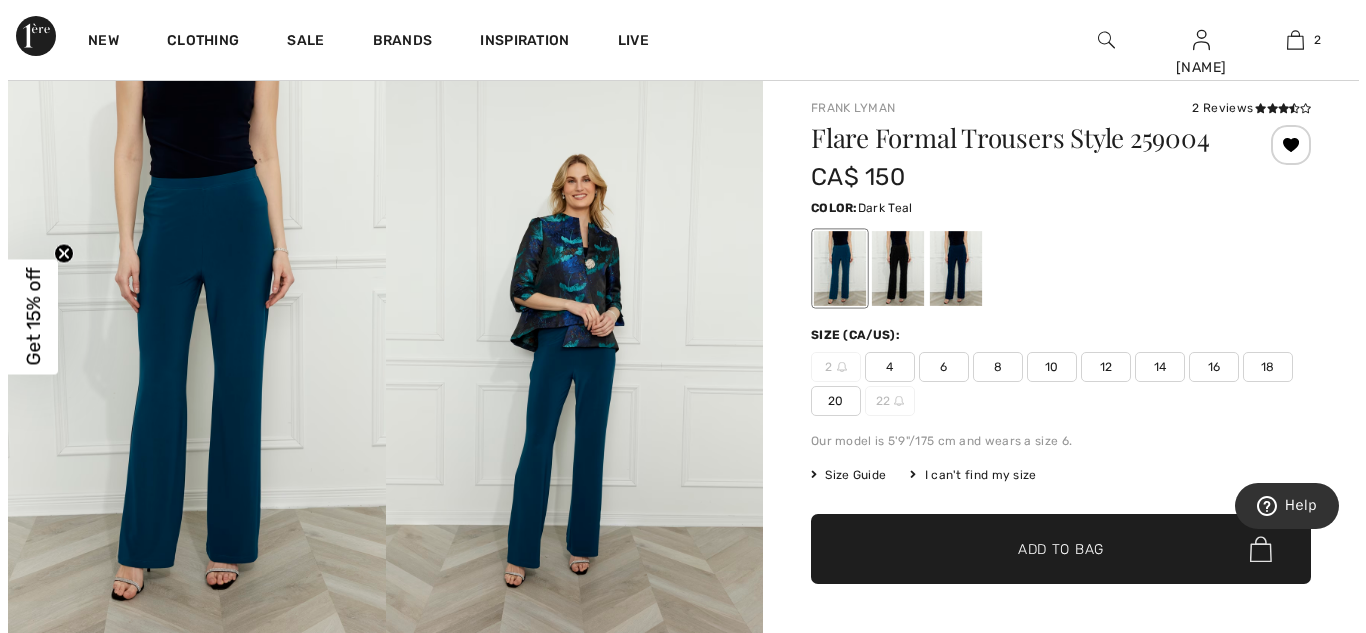 scroll, scrollTop: 100, scrollLeft: 0, axis: vertical 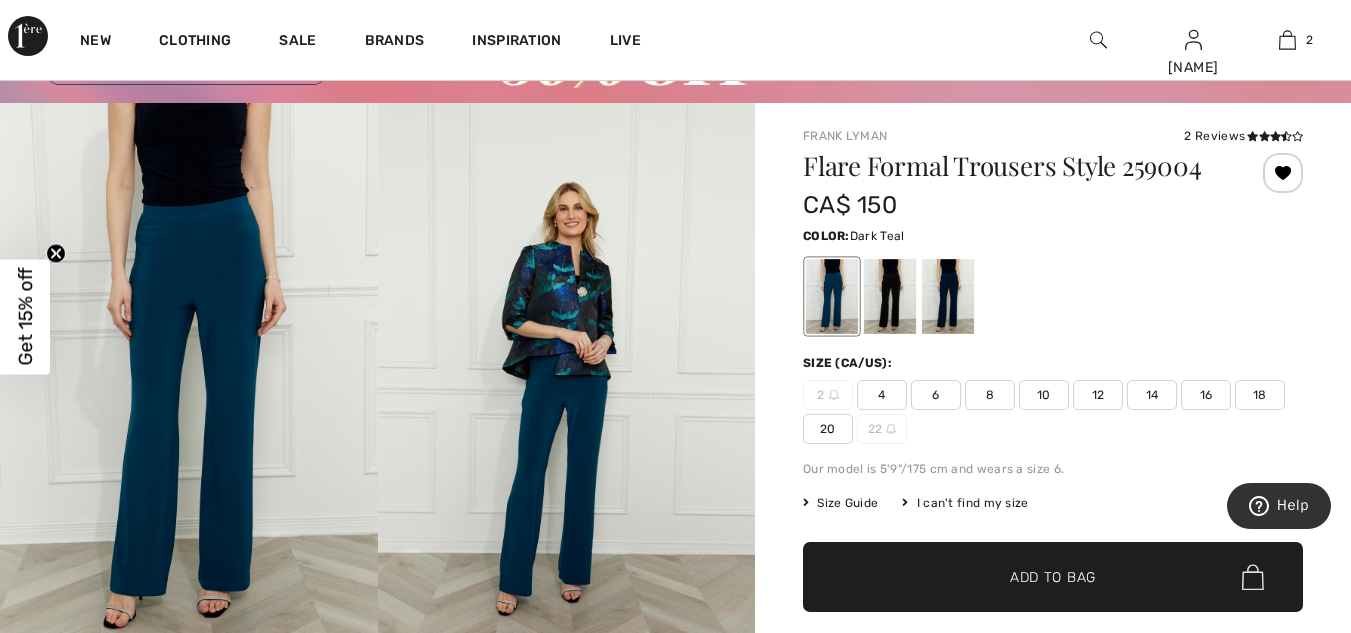 click at bounding box center (567, 386) 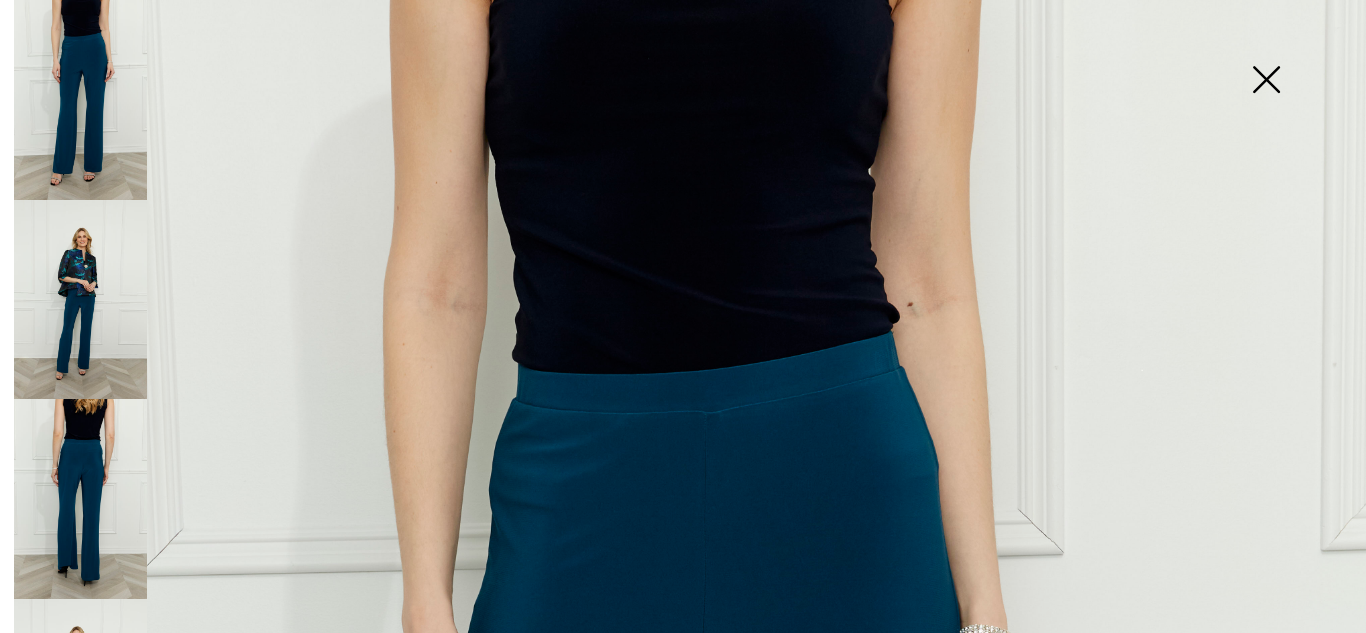 click at bounding box center (80, 300) 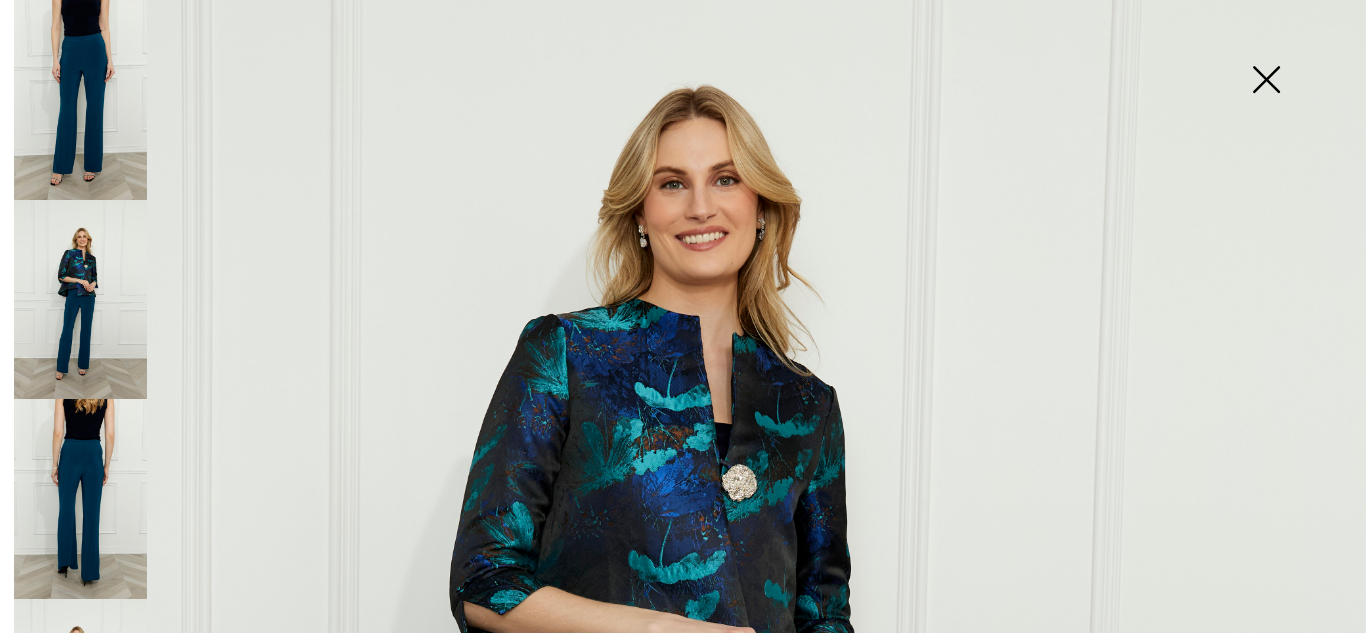 scroll, scrollTop: 300, scrollLeft: 0, axis: vertical 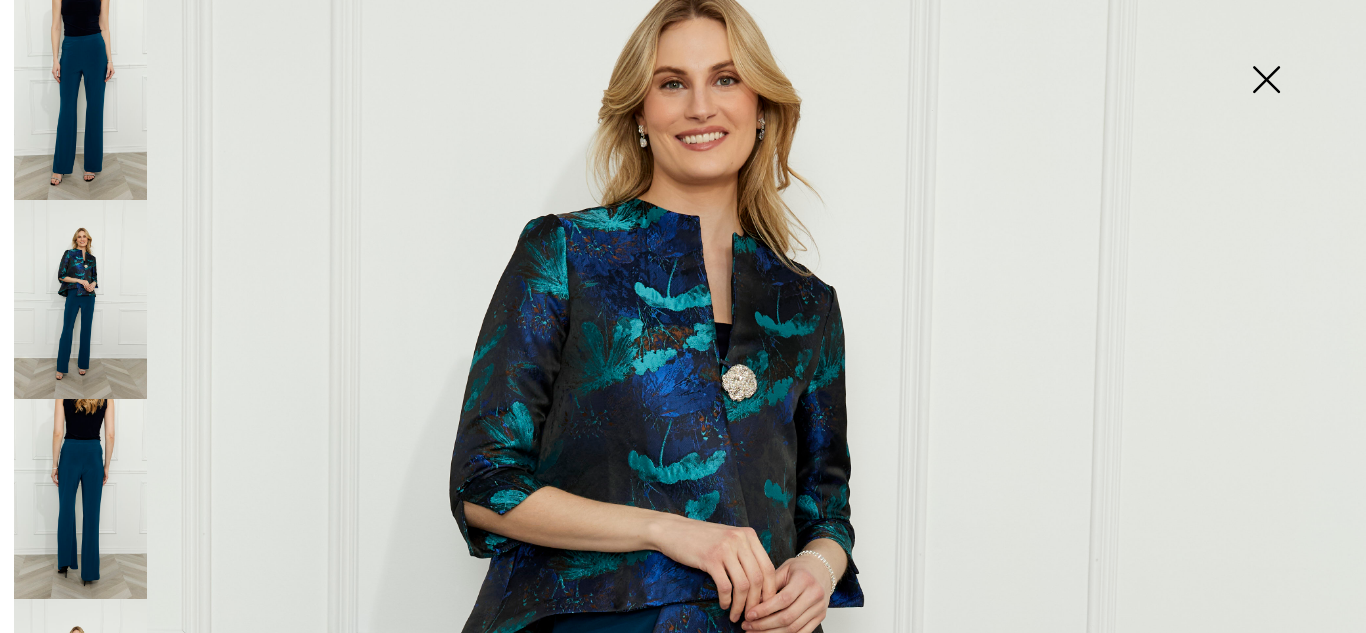 click at bounding box center [683, 724] 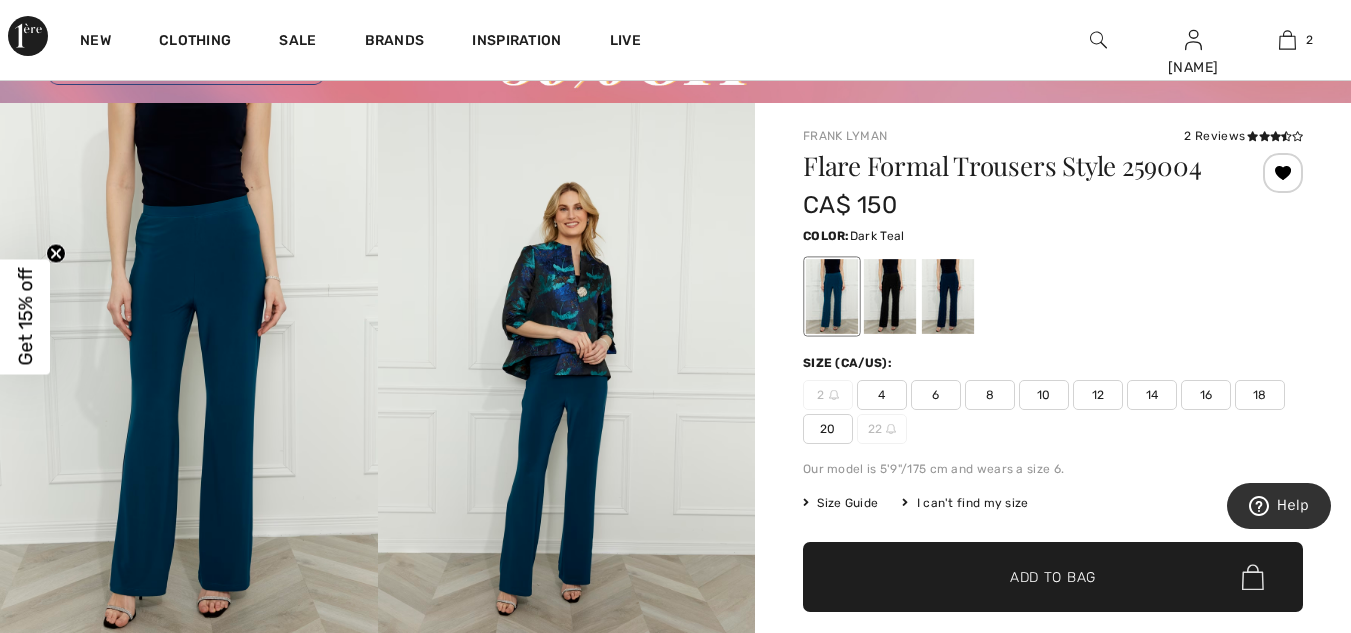click on "Close
Close
Save changes
Close
Your browser does not support the video tag." at bounding box center [675, 1875] 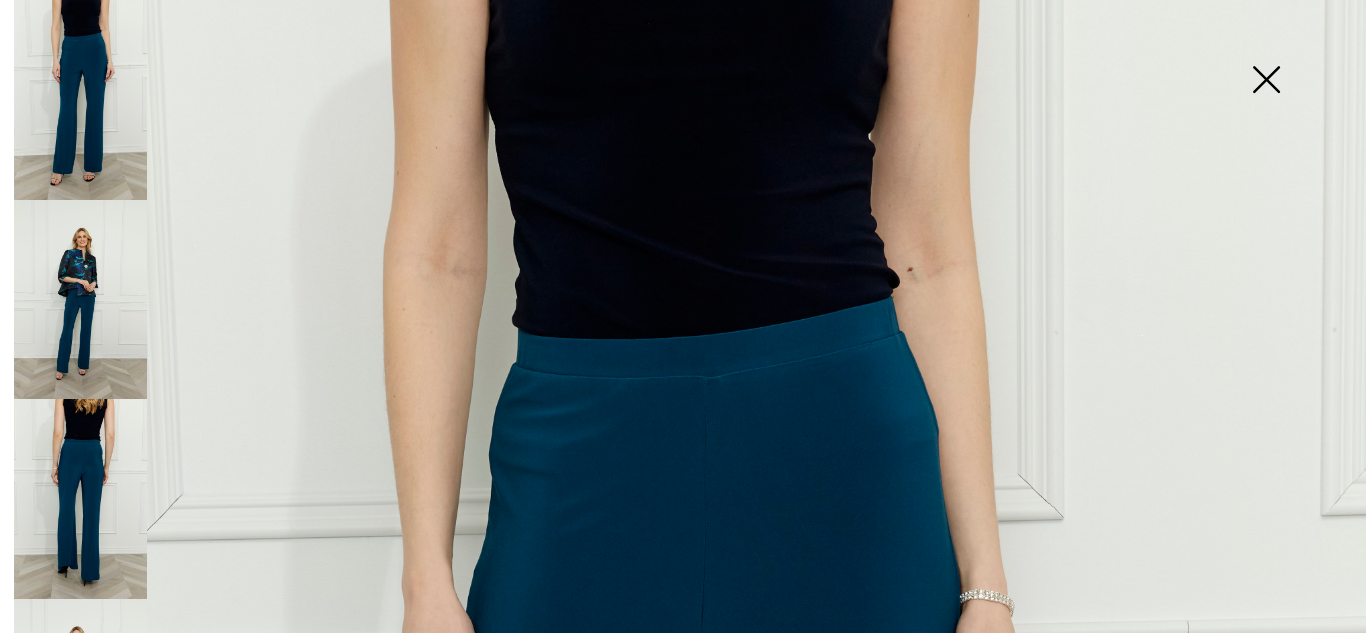 scroll, scrollTop: 0, scrollLeft: 0, axis: both 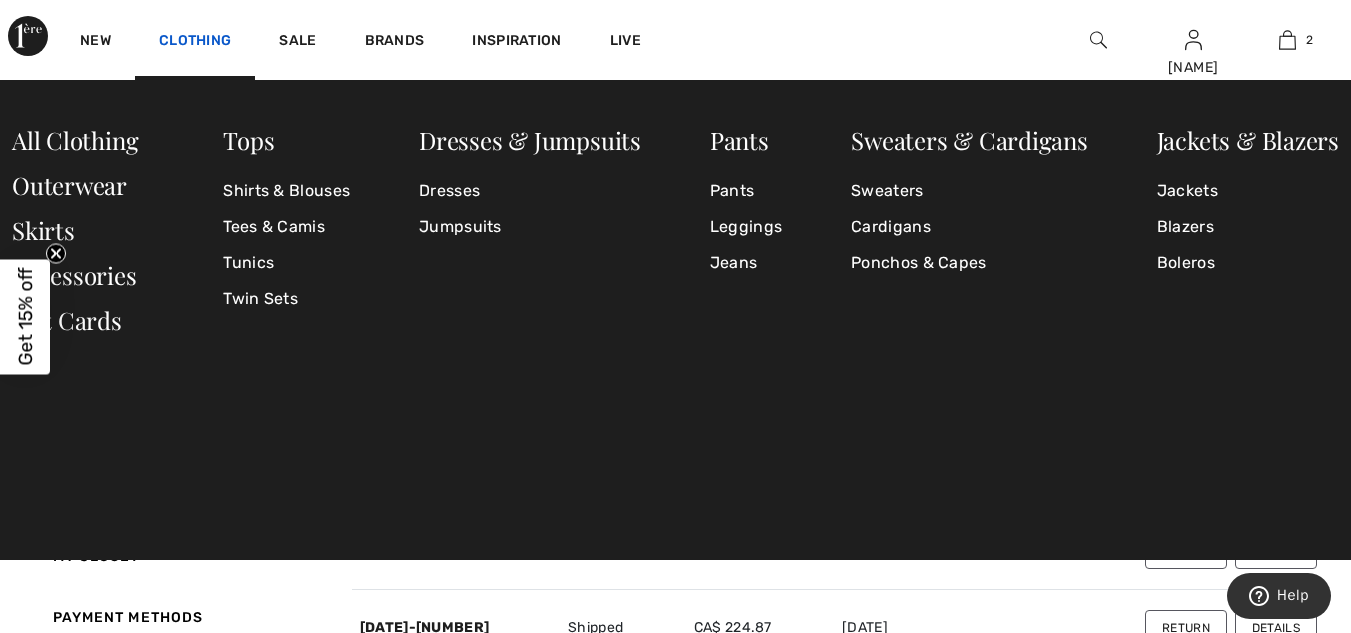 click on "Clothing" at bounding box center [195, 42] 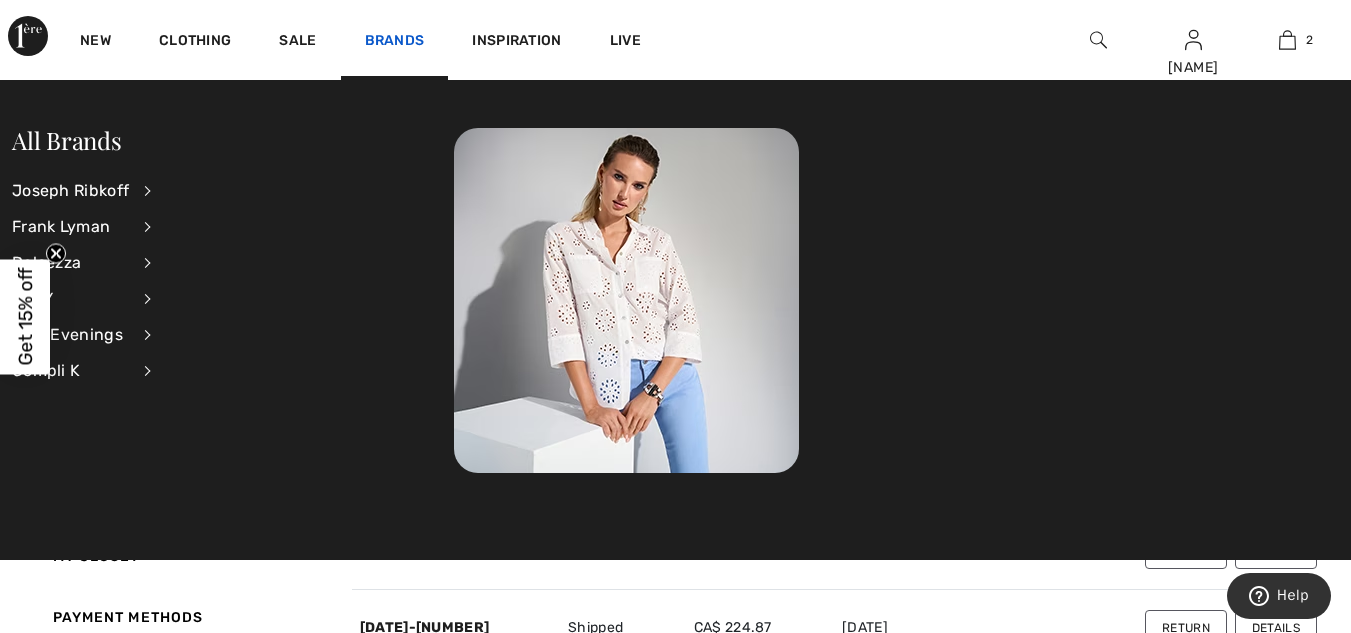 click on "Brands" at bounding box center [395, 42] 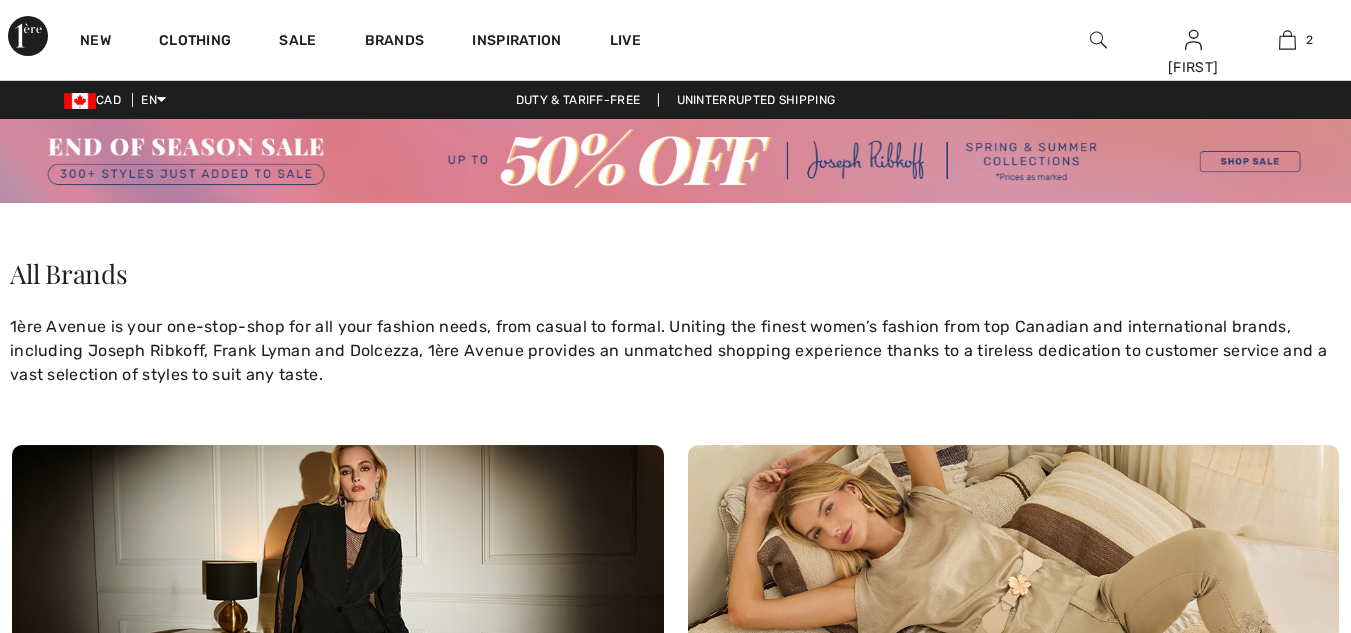 scroll, scrollTop: 0, scrollLeft: 0, axis: both 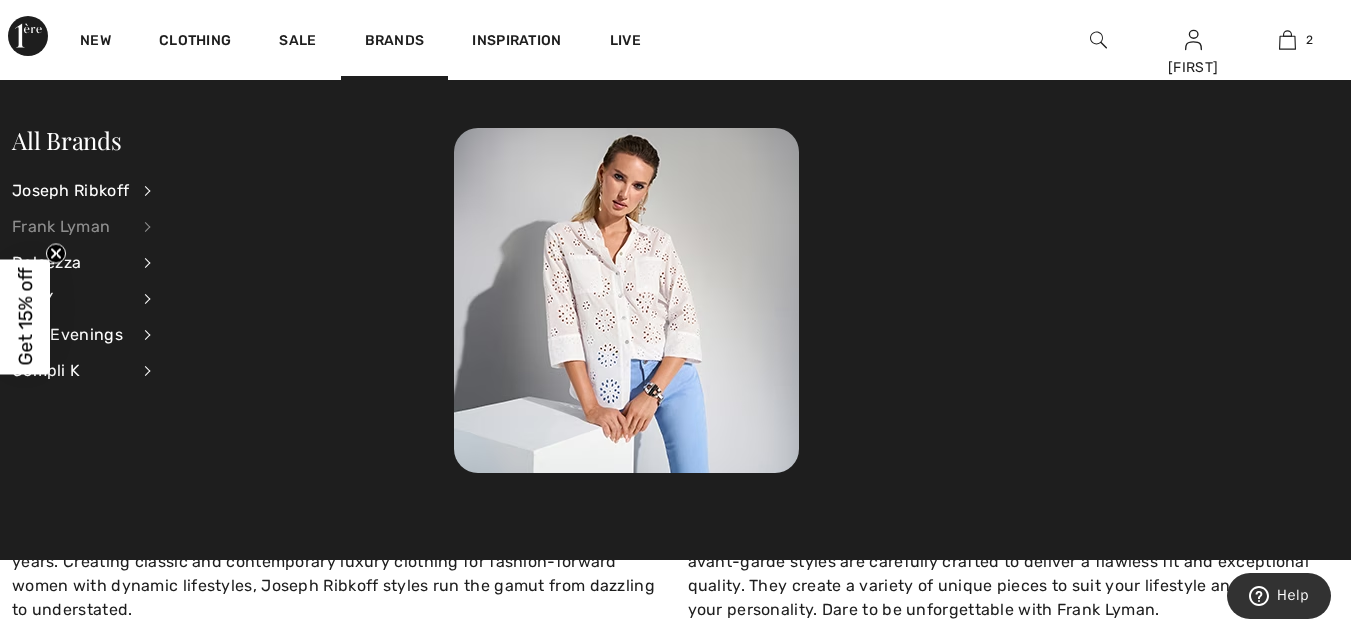 click on "Frank Lyman" at bounding box center [70, 227] 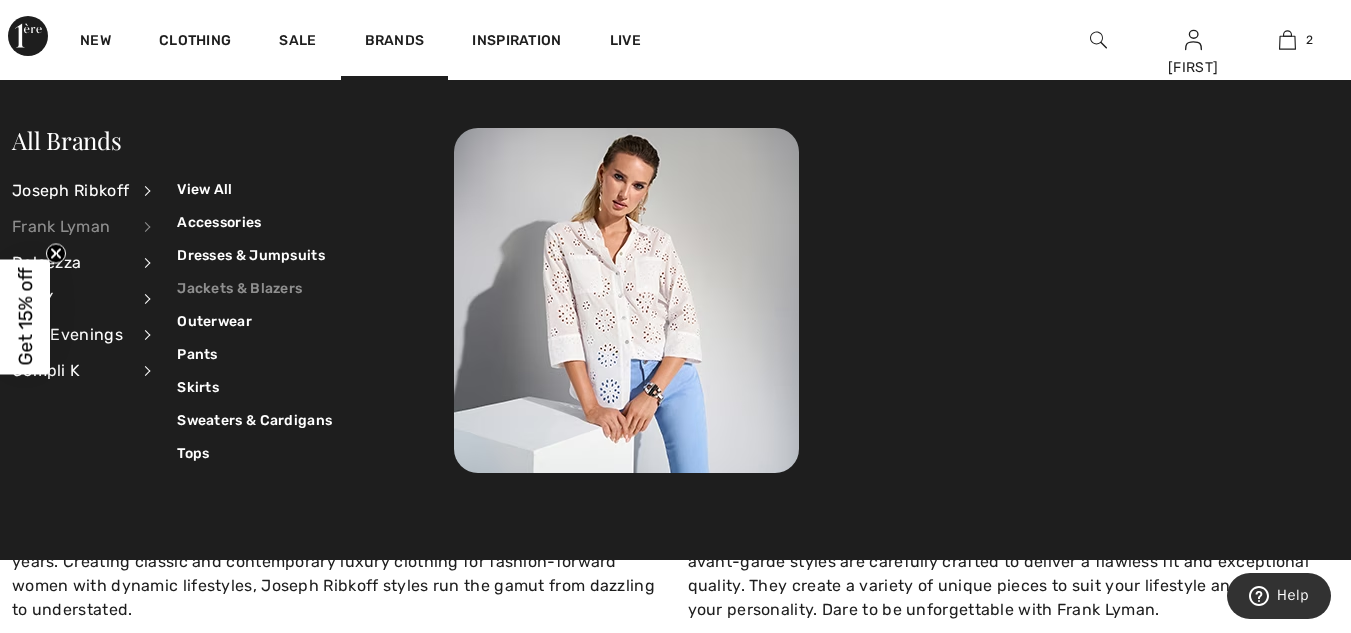 click on "Jackets & Blazers" at bounding box center (254, 288) 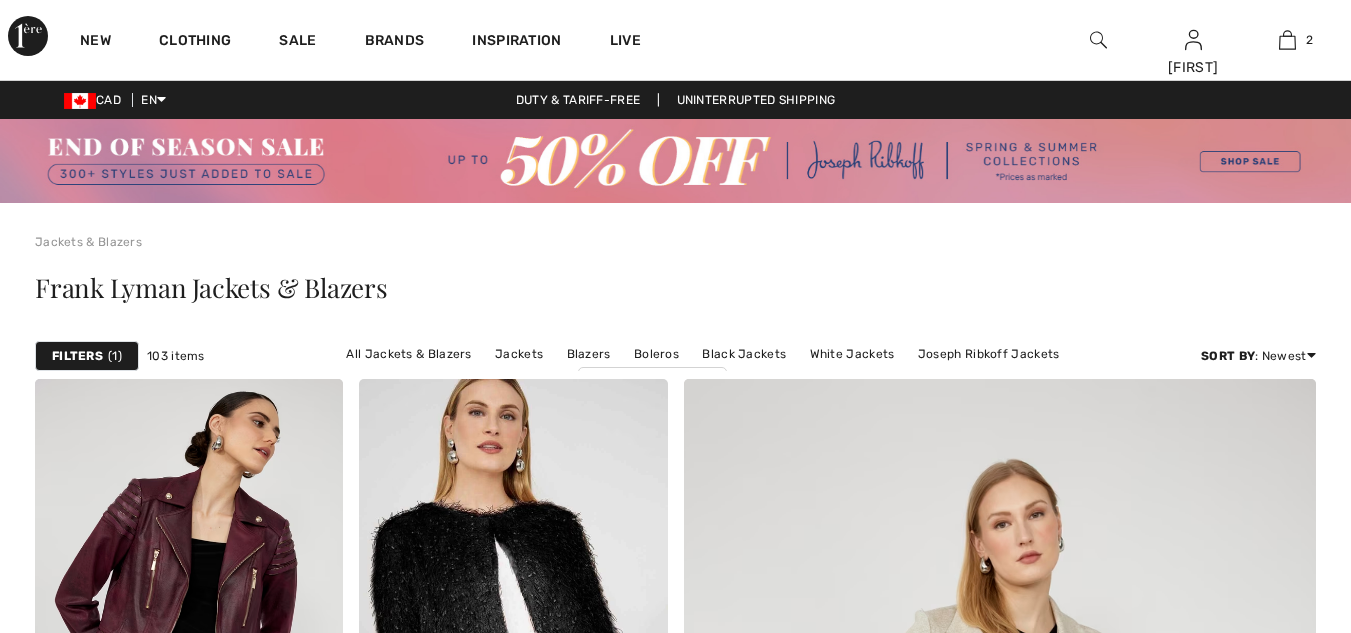 scroll, scrollTop: 0, scrollLeft: 0, axis: both 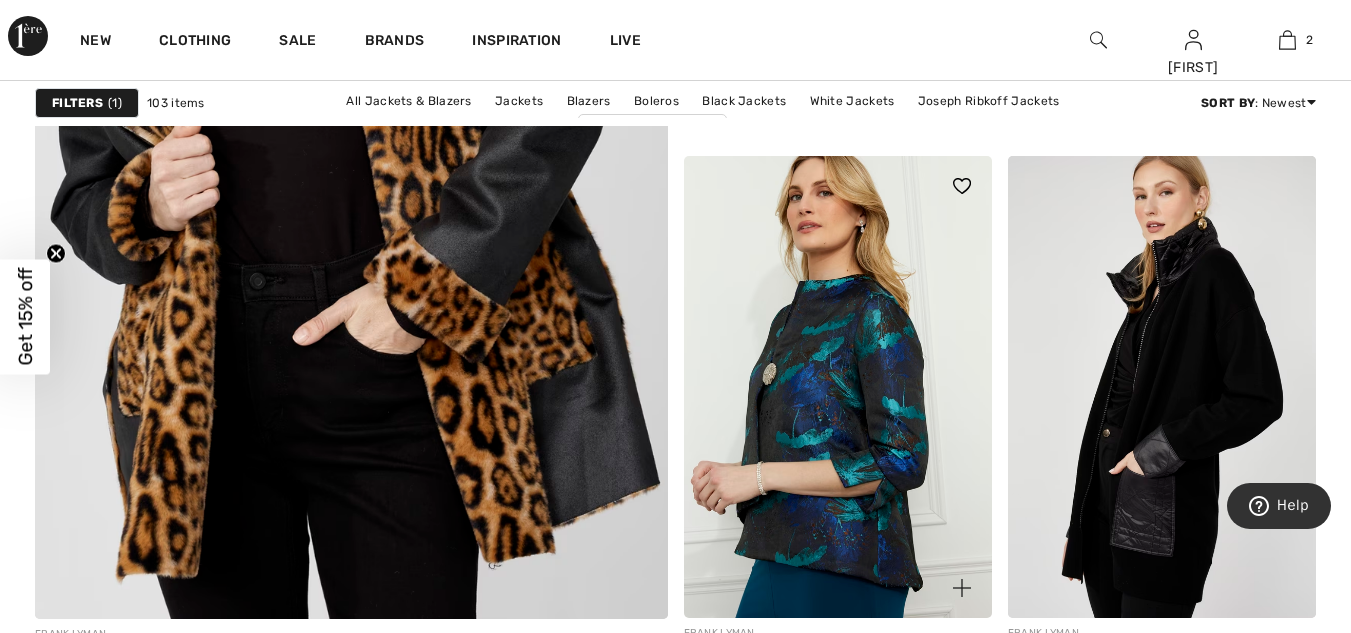 click at bounding box center (838, 387) 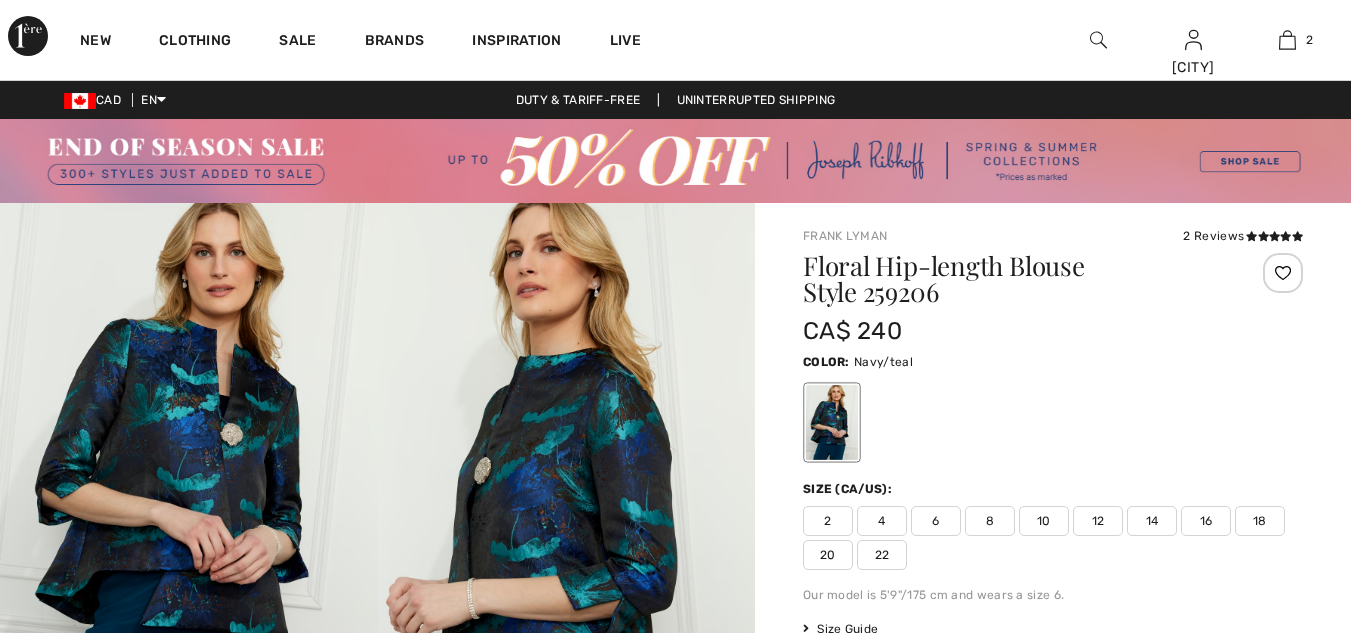 scroll, scrollTop: 0, scrollLeft: 0, axis: both 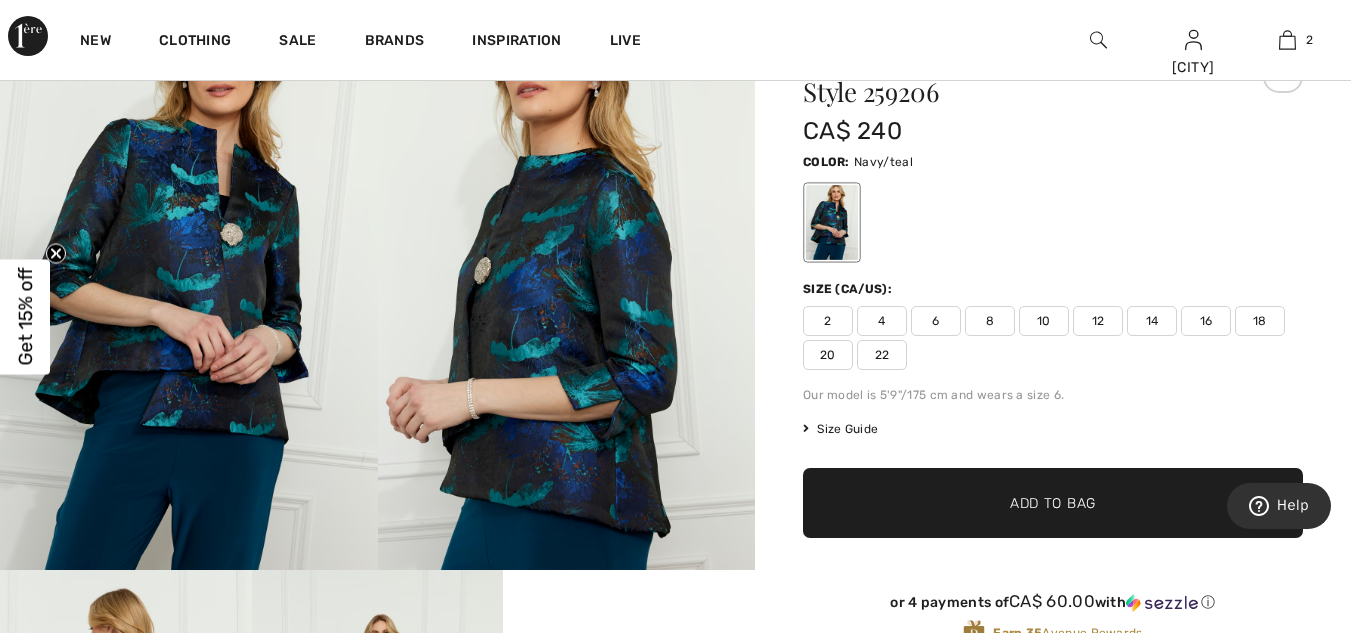 click at bounding box center [567, 286] 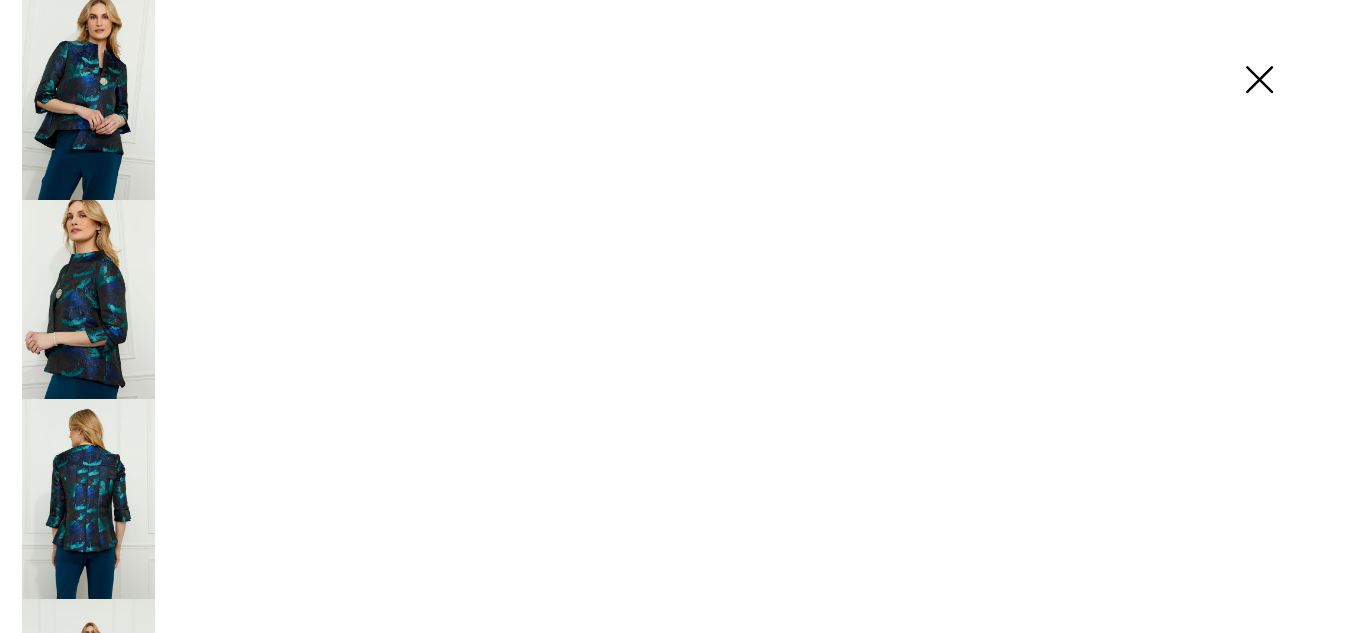 scroll, scrollTop: 201, scrollLeft: 0, axis: vertical 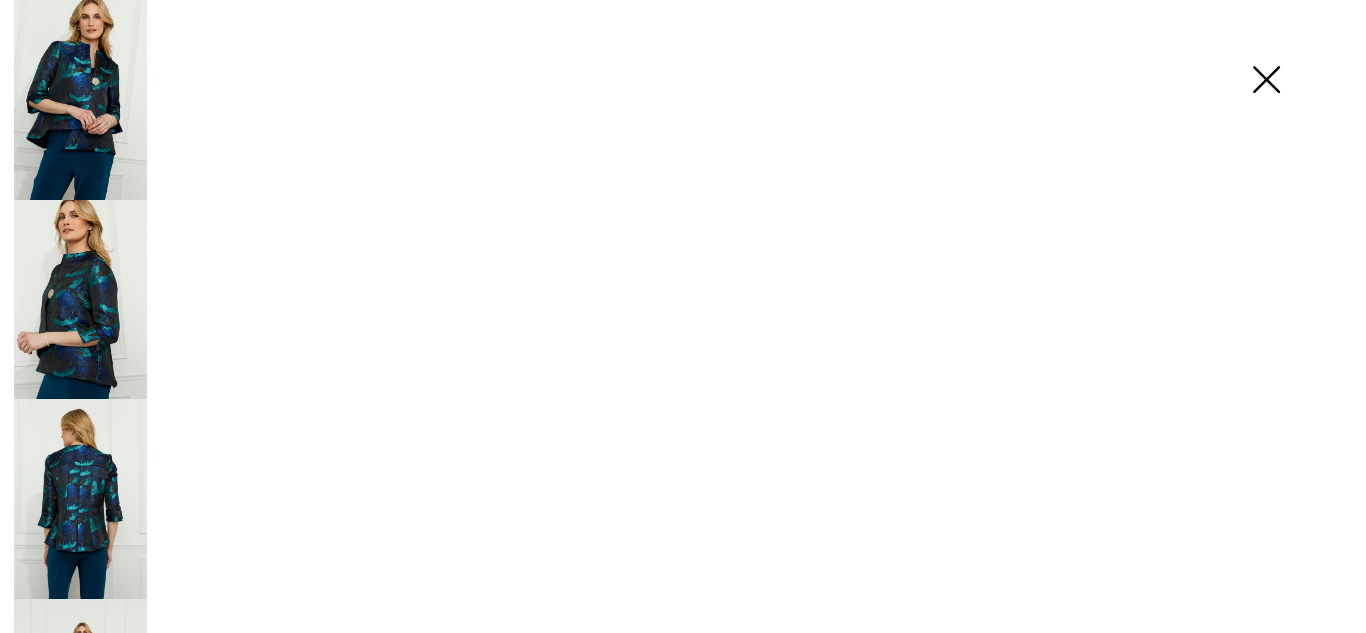 click on "Close
Close
Save changes
Close
Your browser does not support the video tag." at bounding box center [683, 1923] 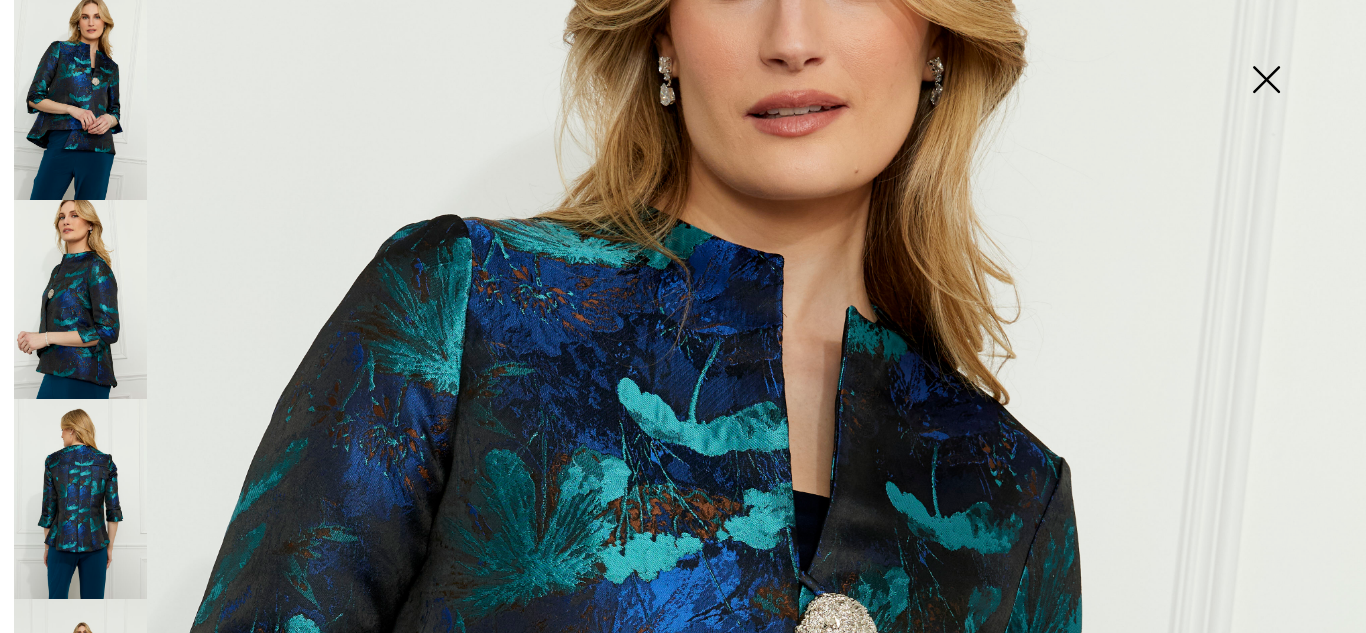 scroll, scrollTop: 200, scrollLeft: 0, axis: vertical 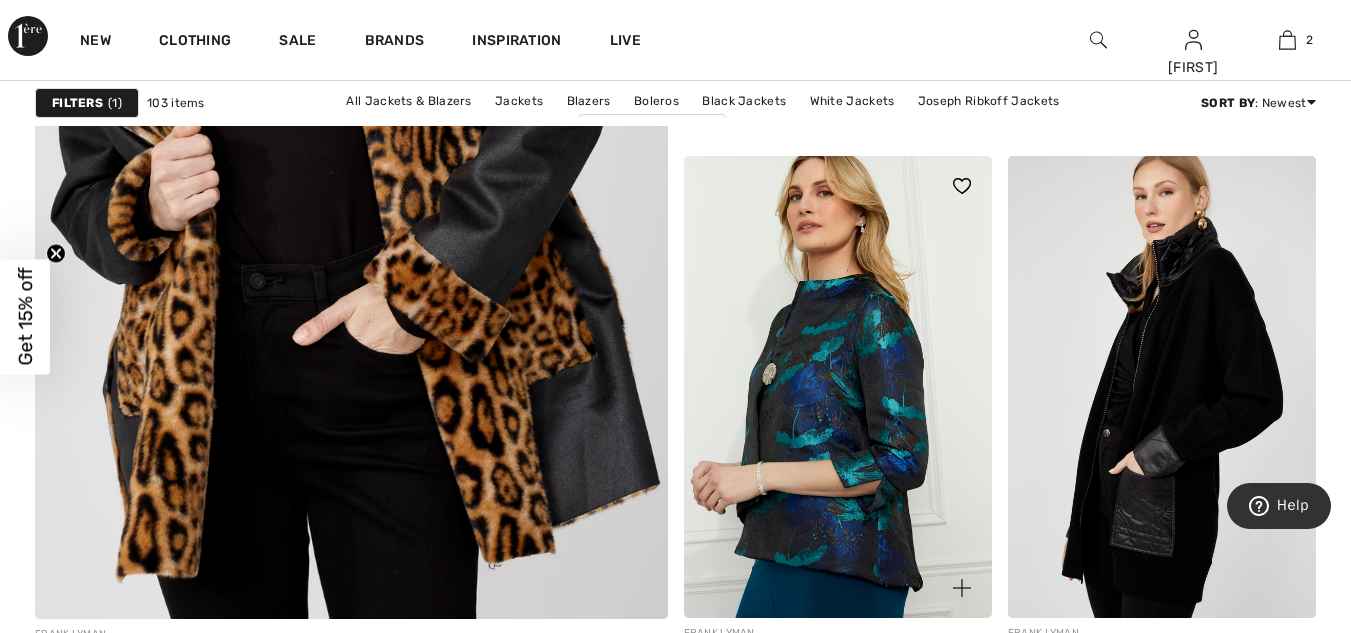 click at bounding box center (838, 387) 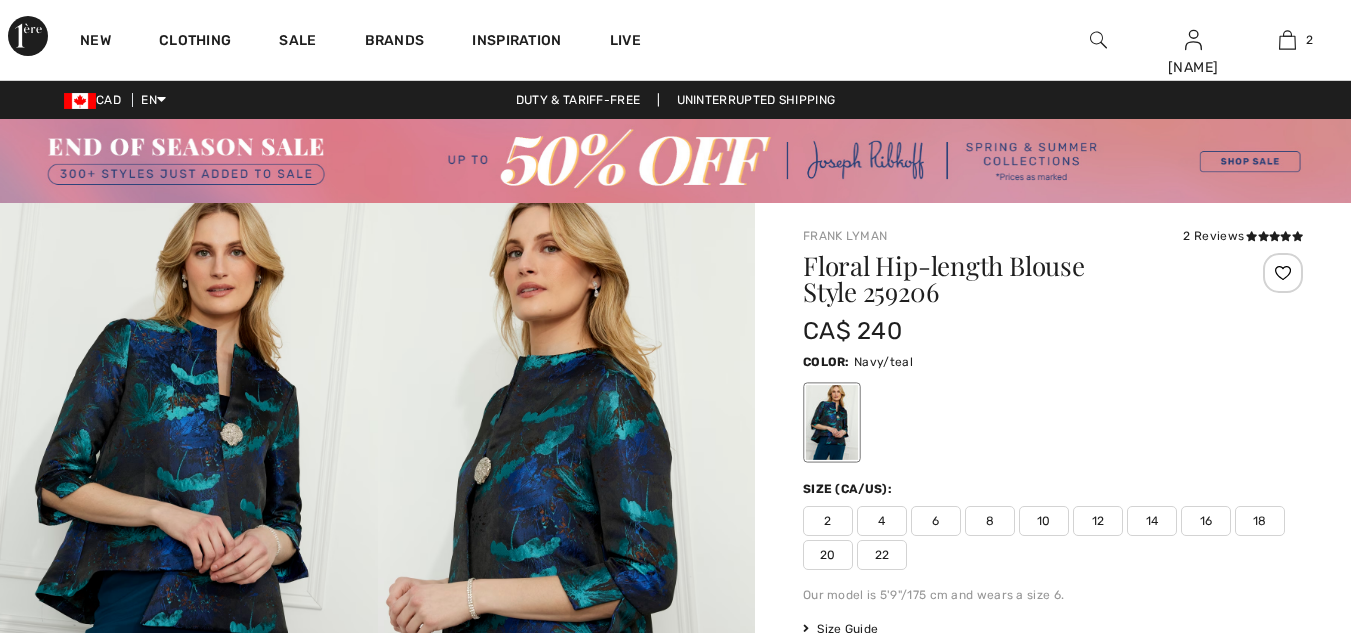 scroll, scrollTop: 0, scrollLeft: 0, axis: both 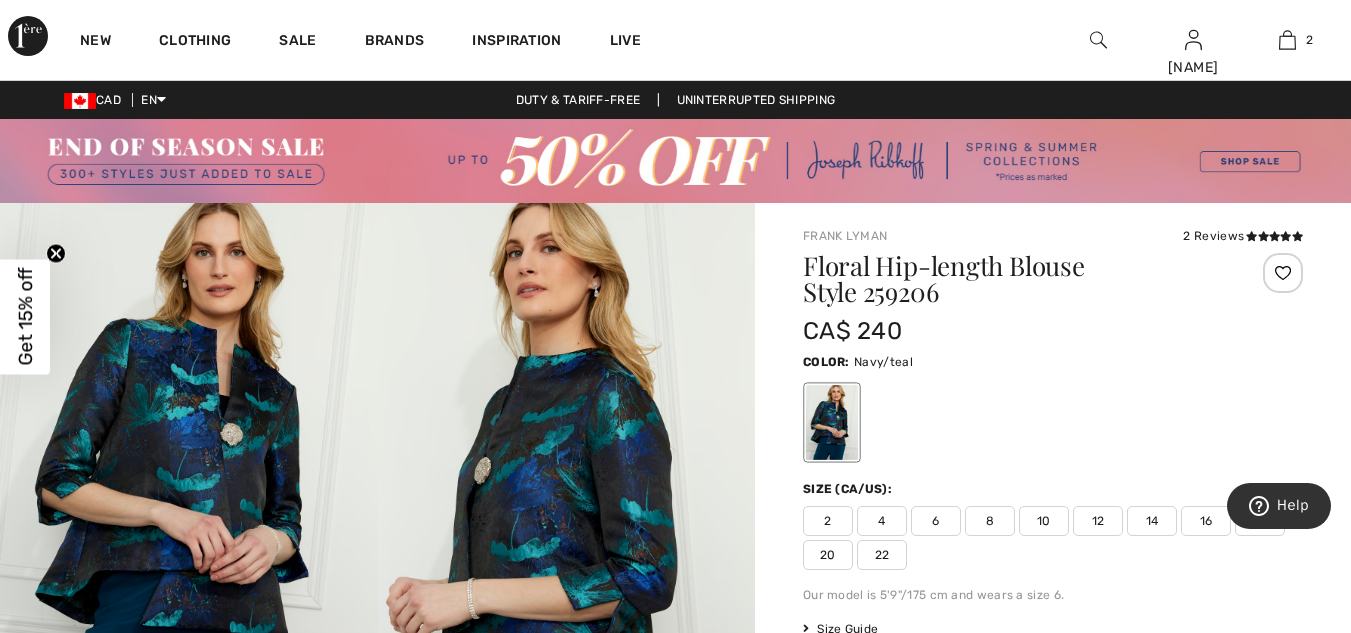 click on "16" at bounding box center [1206, 521] 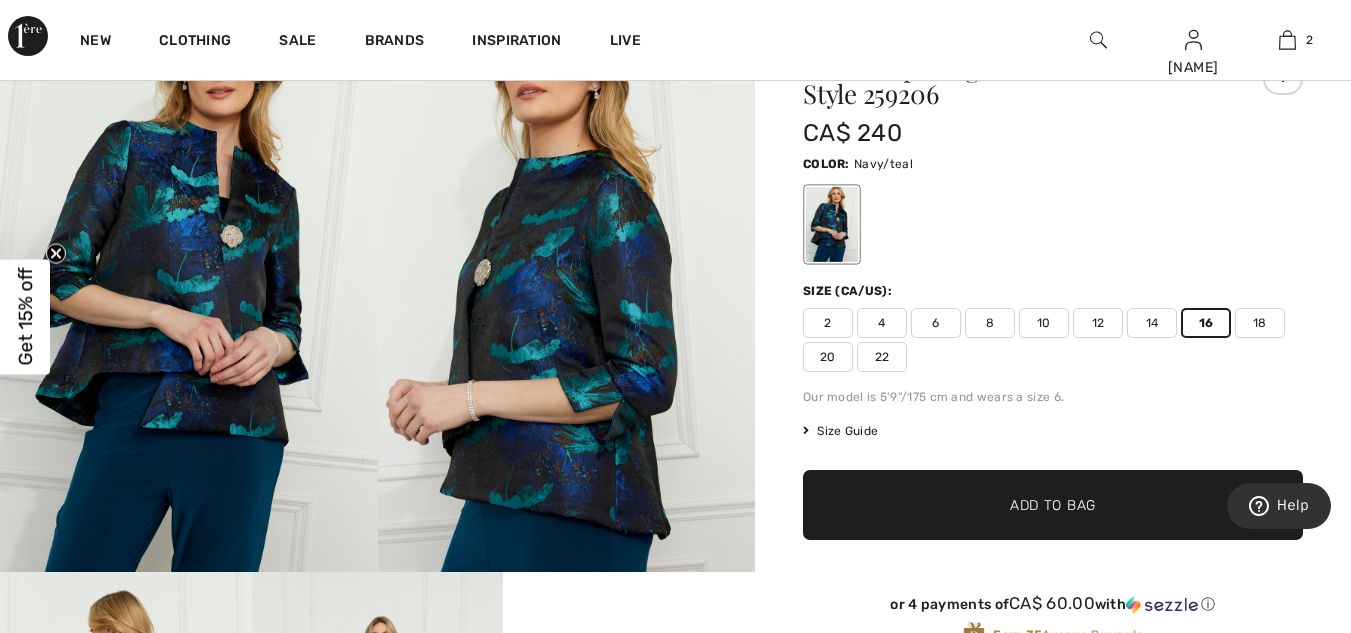 scroll, scrollTop: 200, scrollLeft: 0, axis: vertical 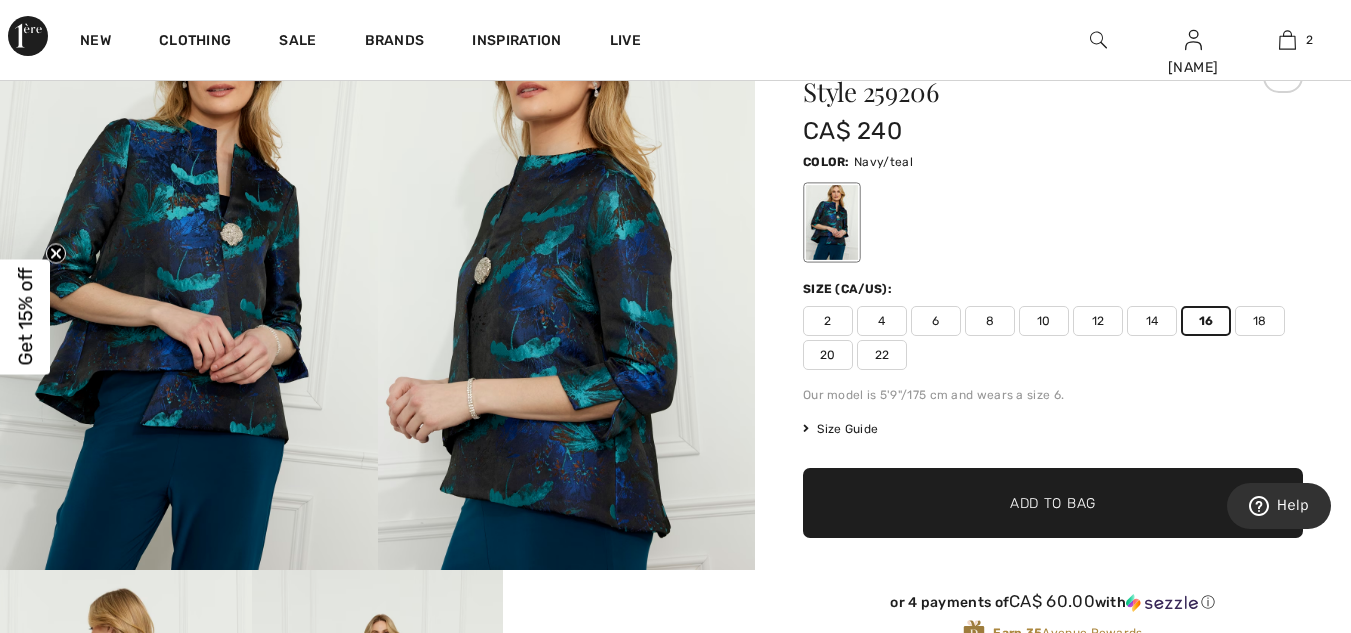 click on "14" at bounding box center [1152, 321] 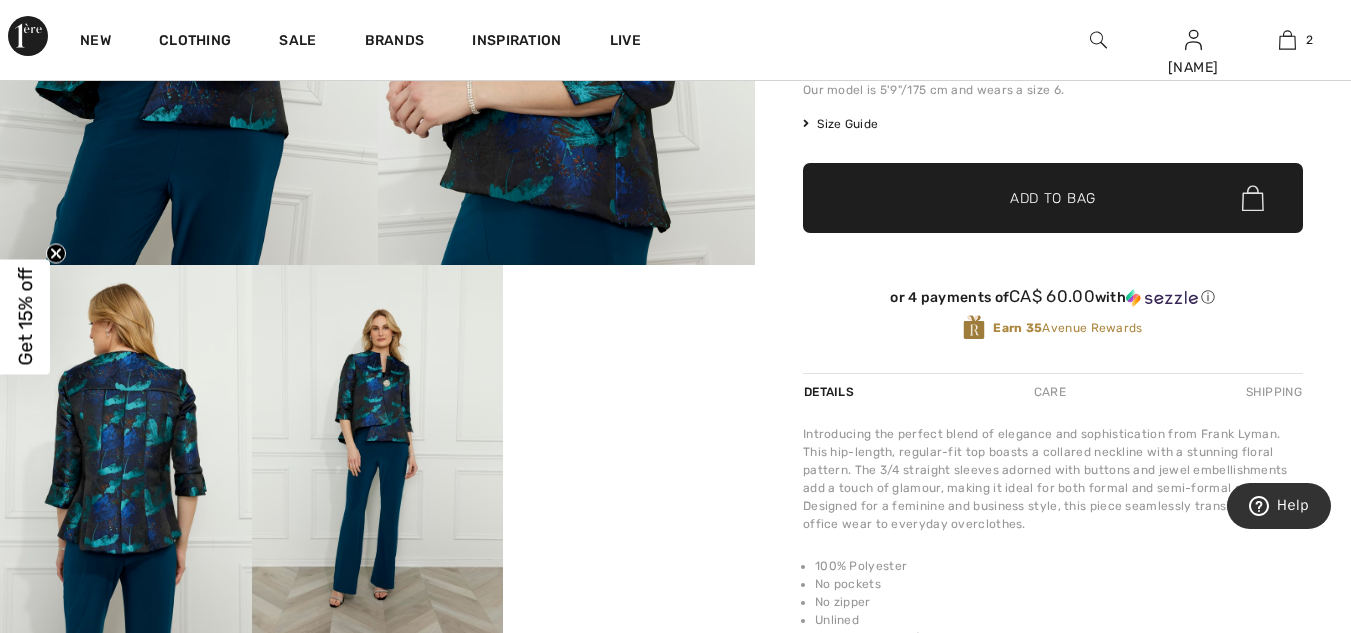 scroll, scrollTop: 500, scrollLeft: 0, axis: vertical 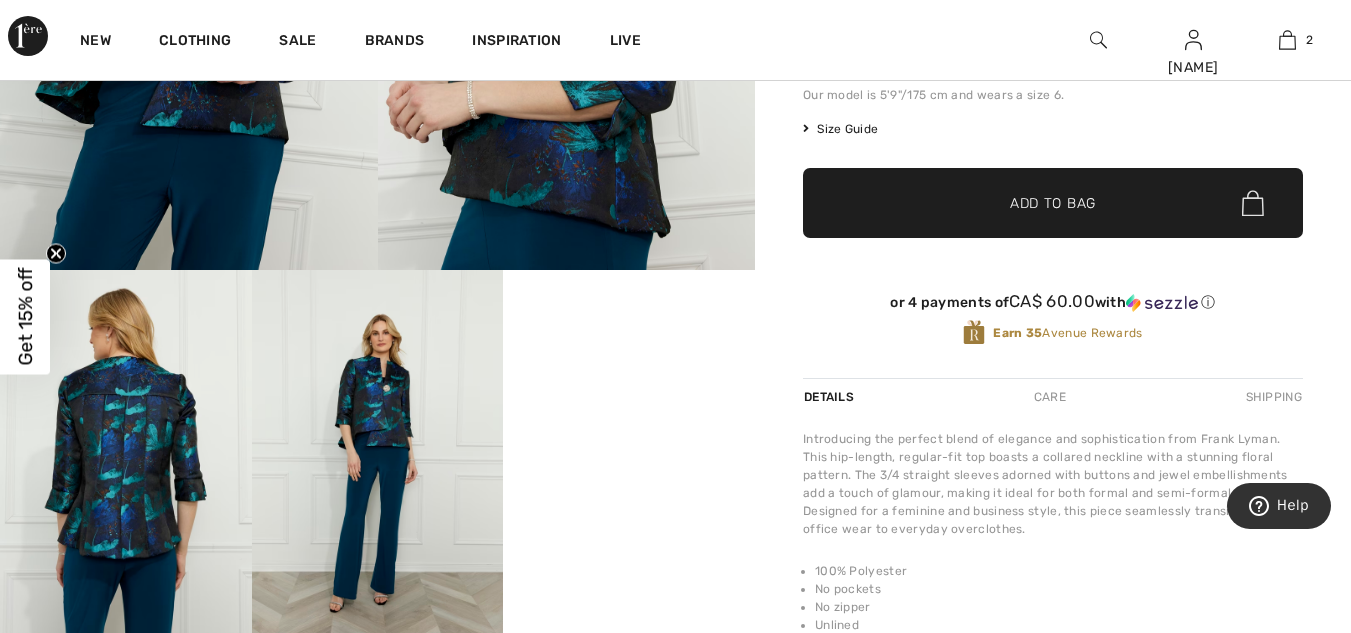 click at bounding box center [126, 458] 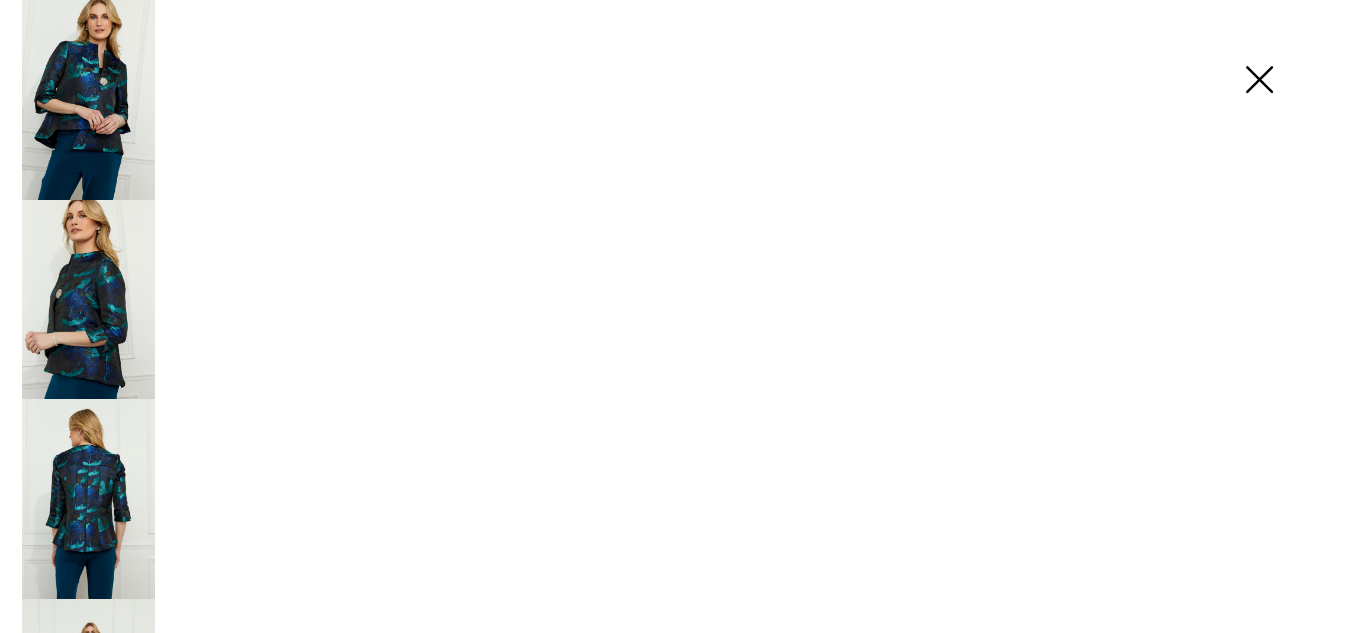 scroll, scrollTop: 501, scrollLeft: 0, axis: vertical 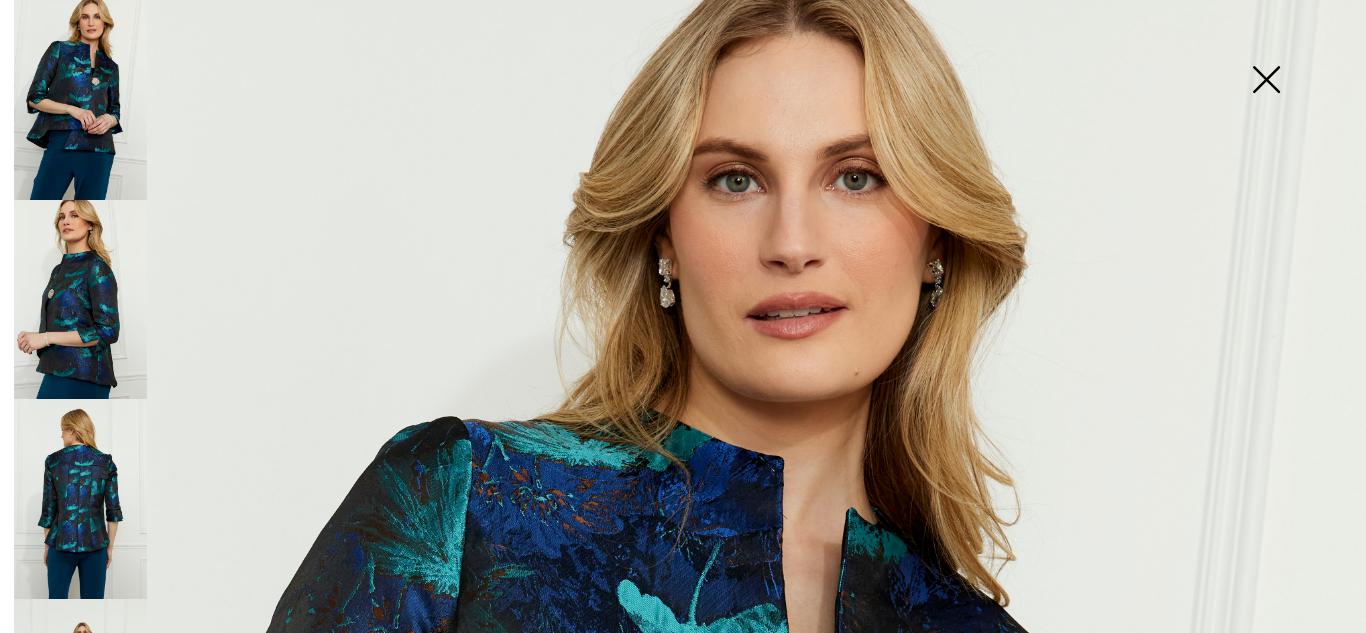click at bounding box center [80, 499] 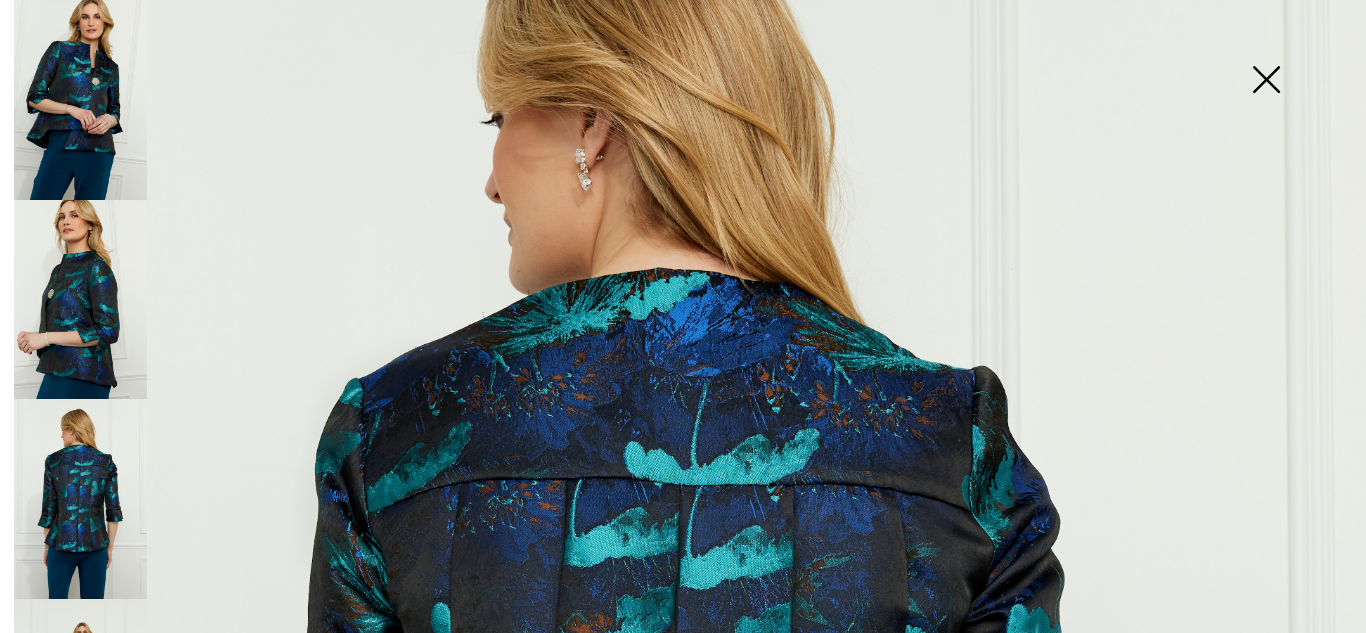 scroll, scrollTop: 0, scrollLeft: 0, axis: both 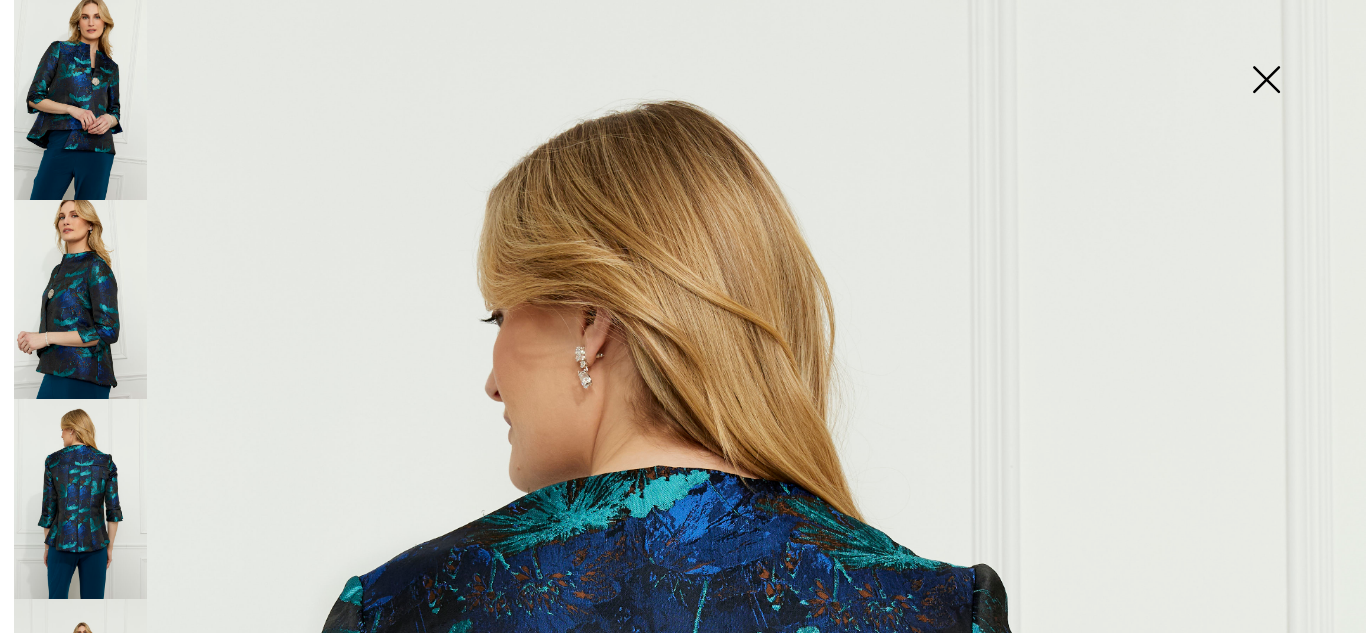 click at bounding box center (1266, 81) 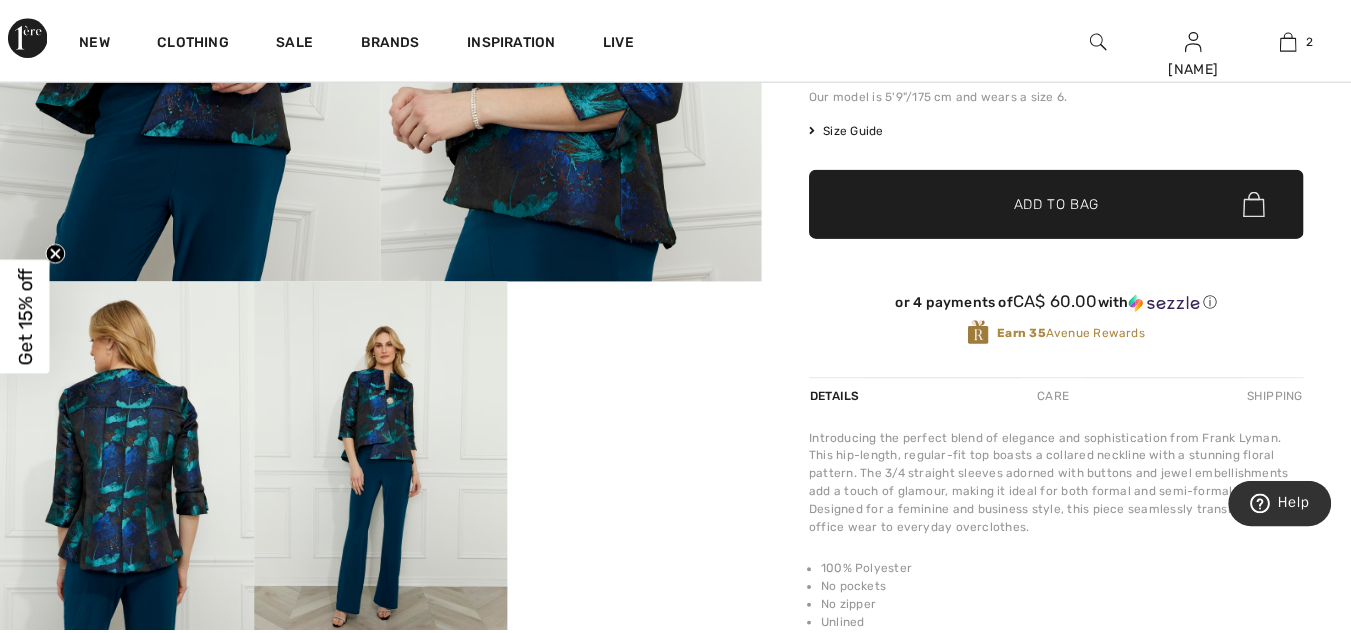 scroll, scrollTop: 500, scrollLeft: 0, axis: vertical 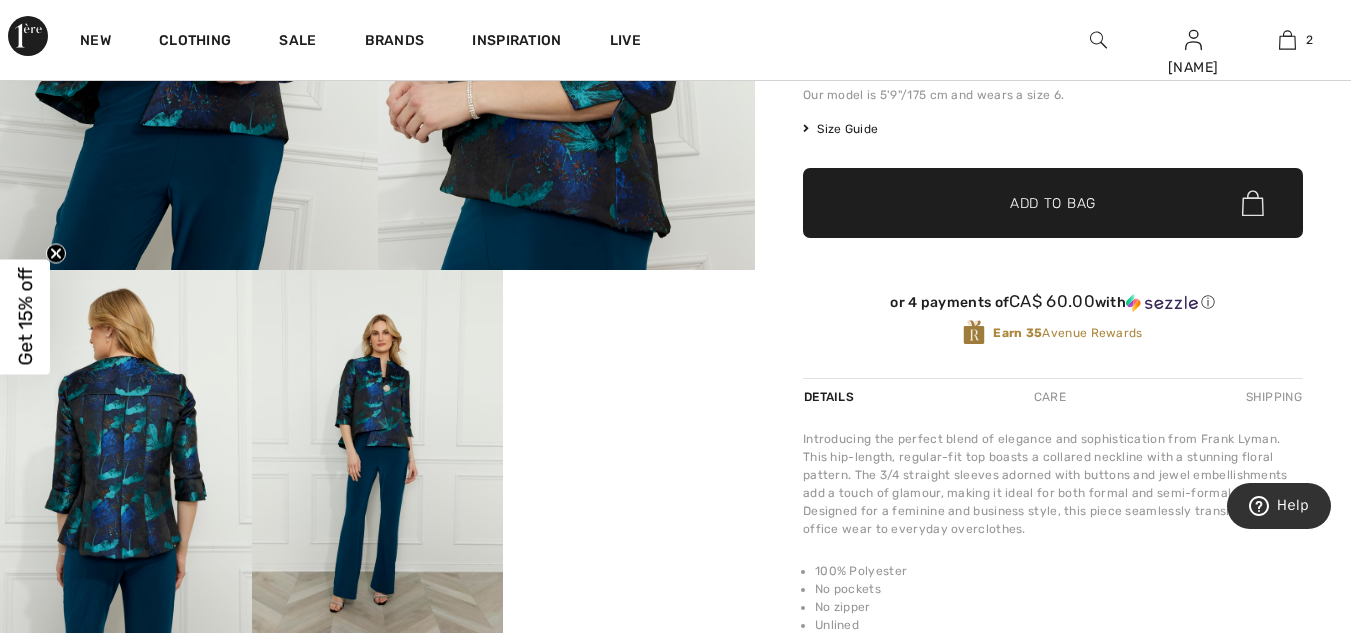 click on "✔ Added to Bag
Add to Bag" at bounding box center [1053, 203] 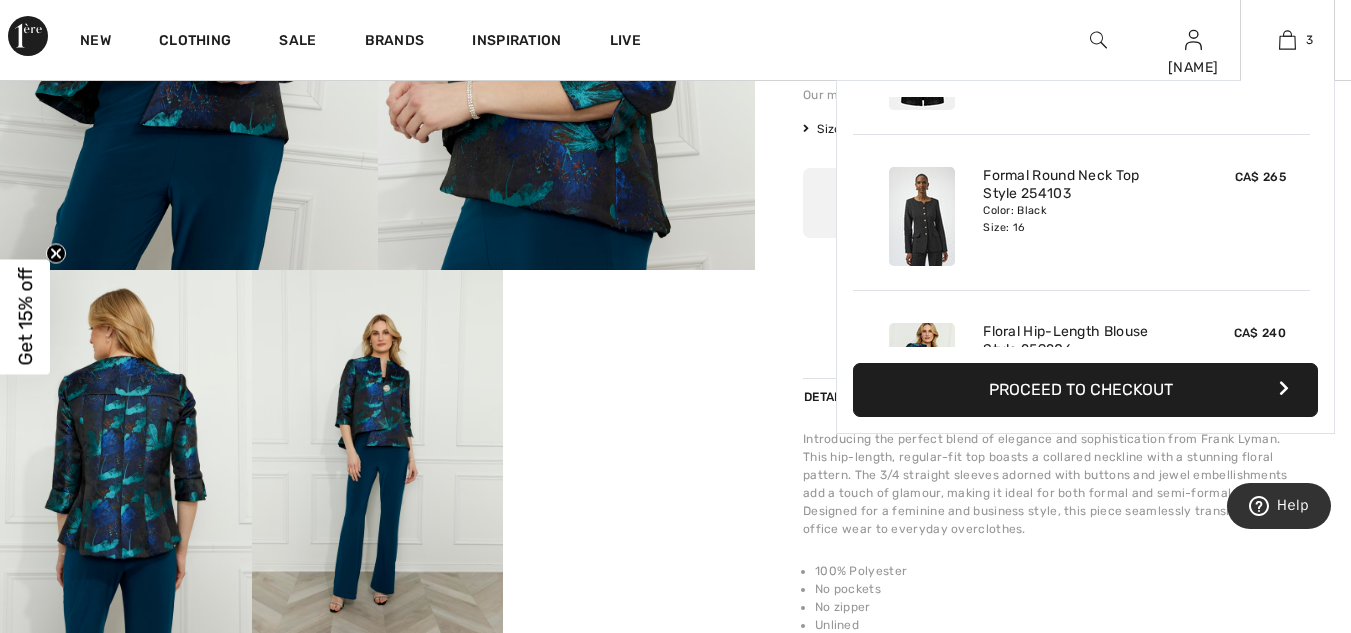 scroll, scrollTop: 18, scrollLeft: 0, axis: vertical 